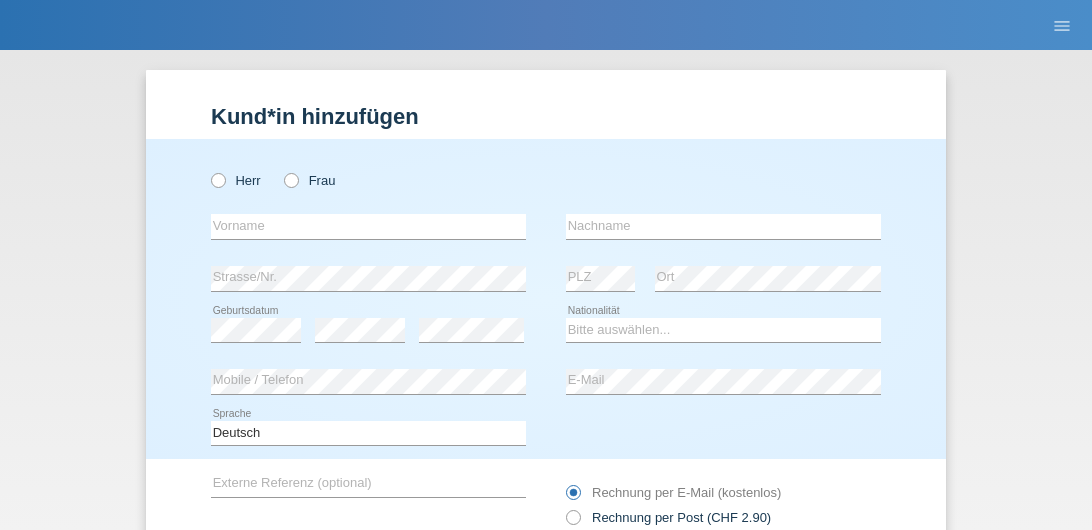 scroll, scrollTop: 0, scrollLeft: 0, axis: both 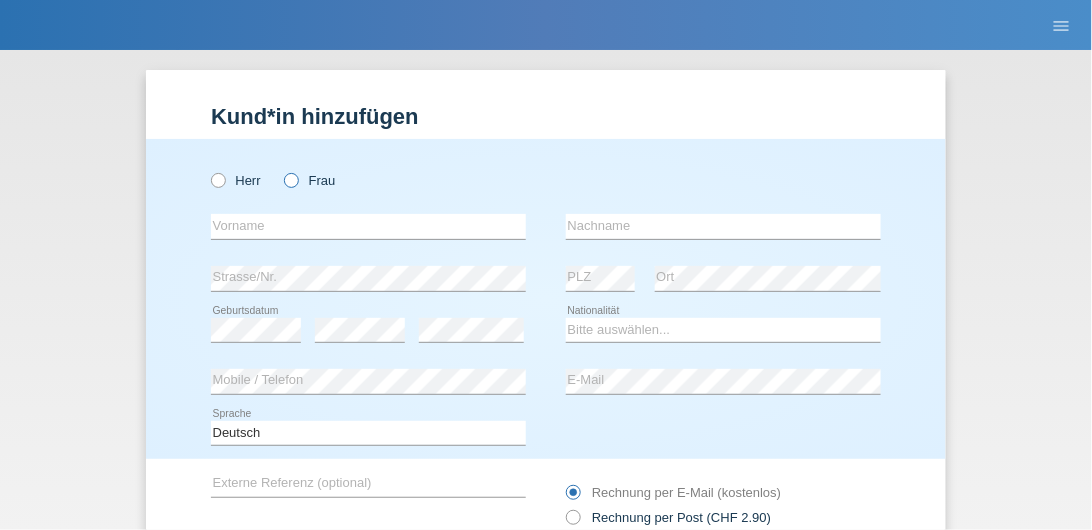 click at bounding box center [208, 170] 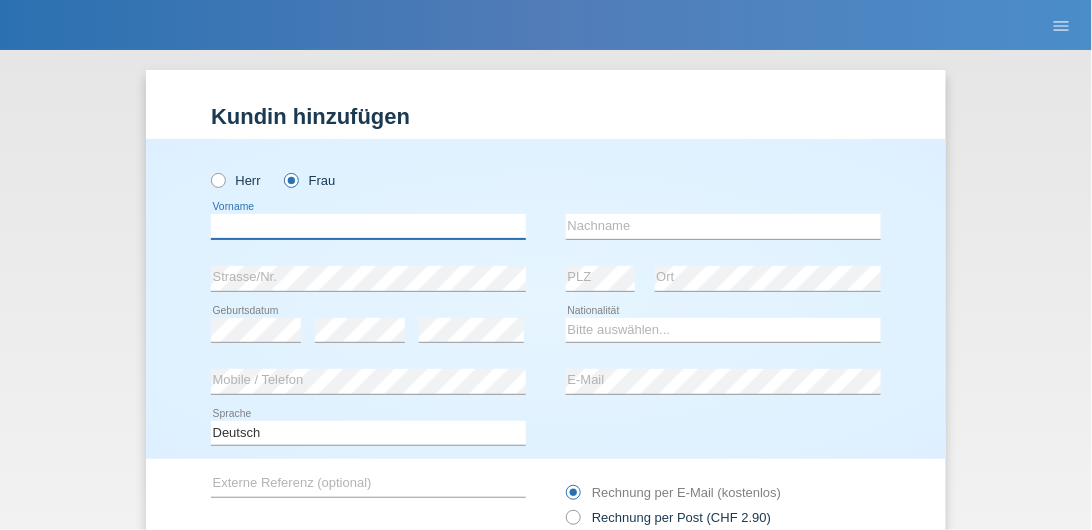 click at bounding box center [368, 226] 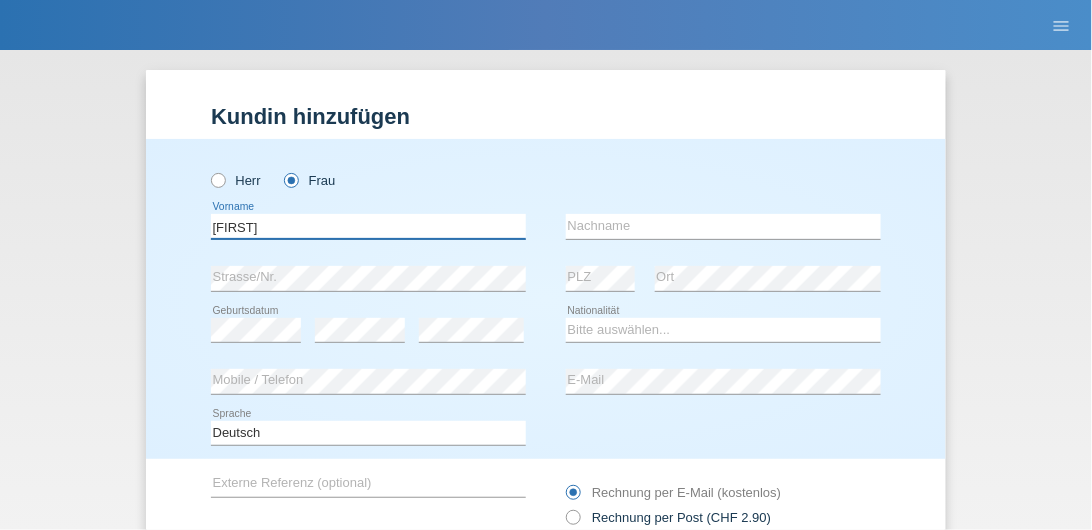 type on "[FIRST]" 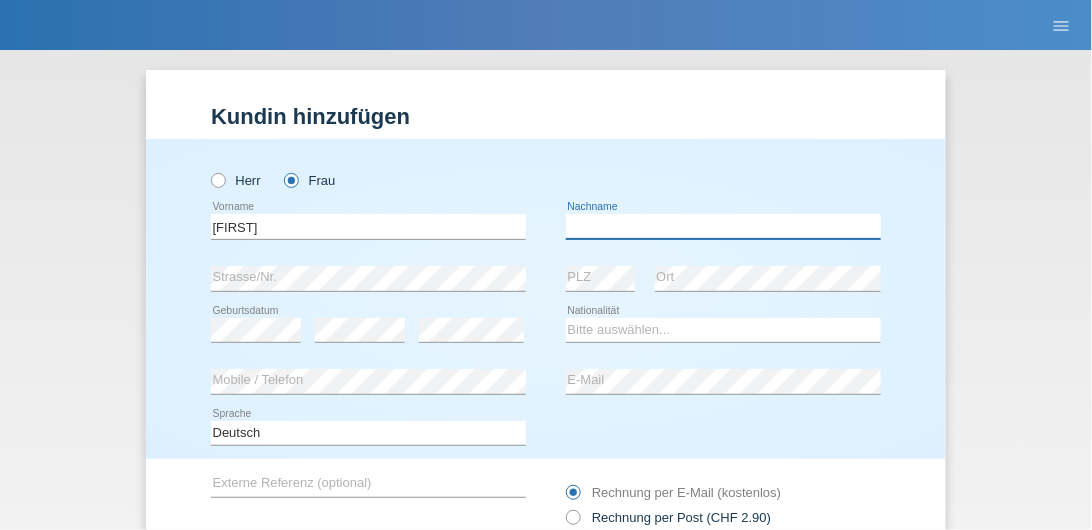 click at bounding box center [723, 226] 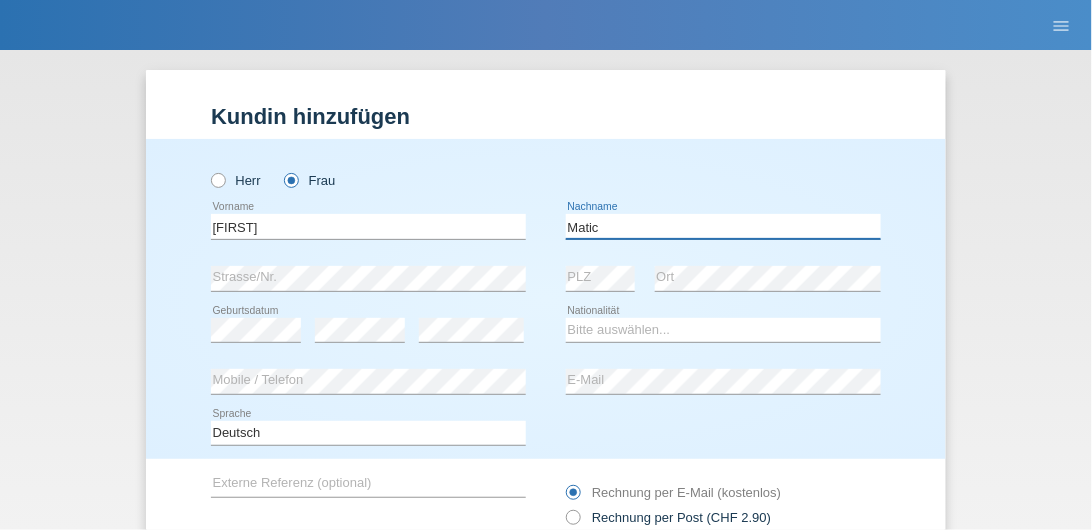 click on "matic" at bounding box center [723, 226] 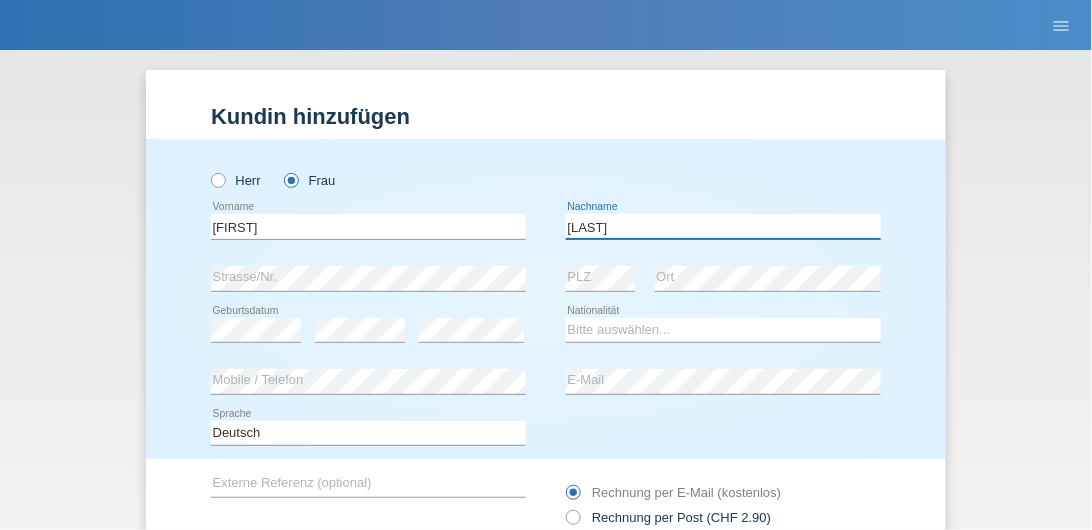 click on "Del piano" at bounding box center [723, 226] 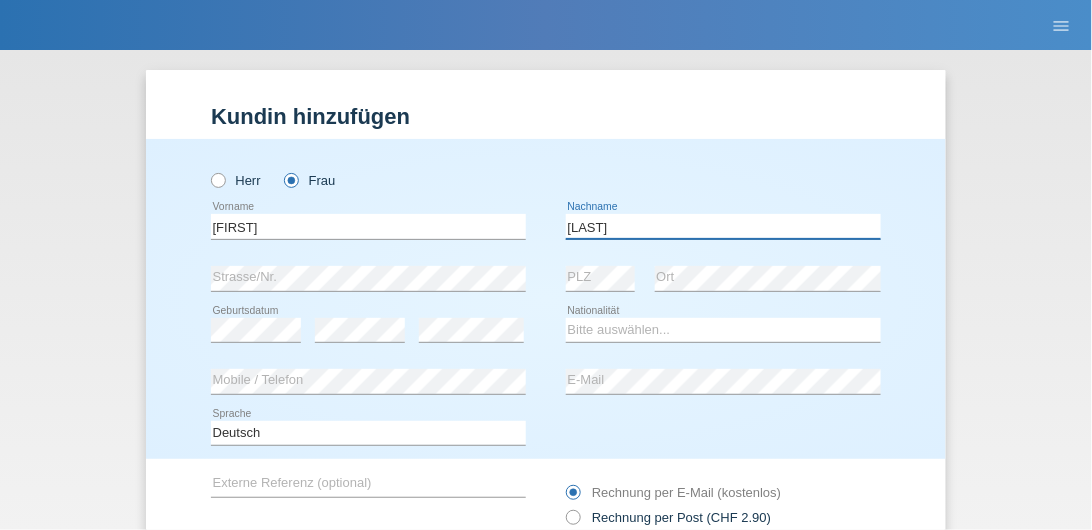 click on "[LAST]" at bounding box center (723, 226) 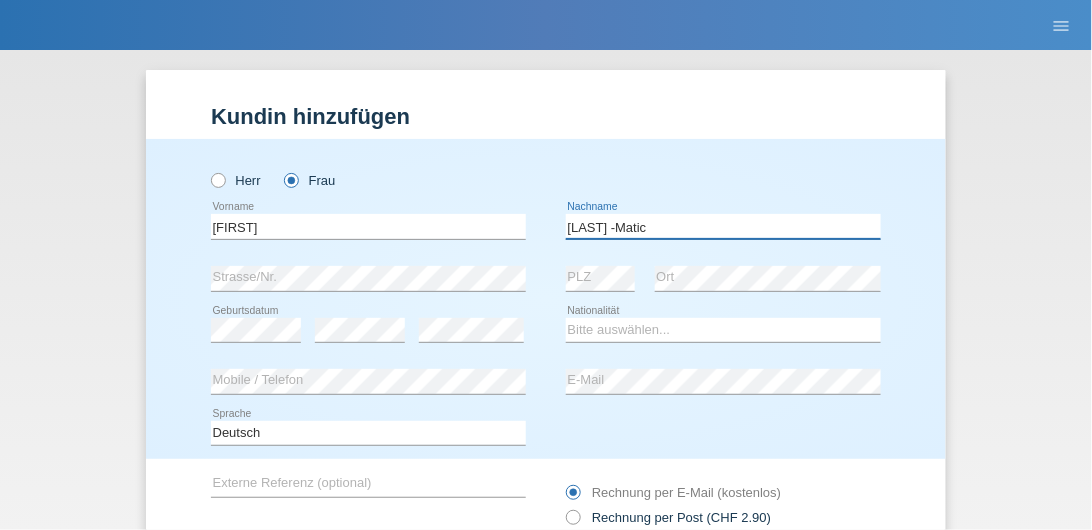 click on "Del Piano -Matic" at bounding box center [723, 226] 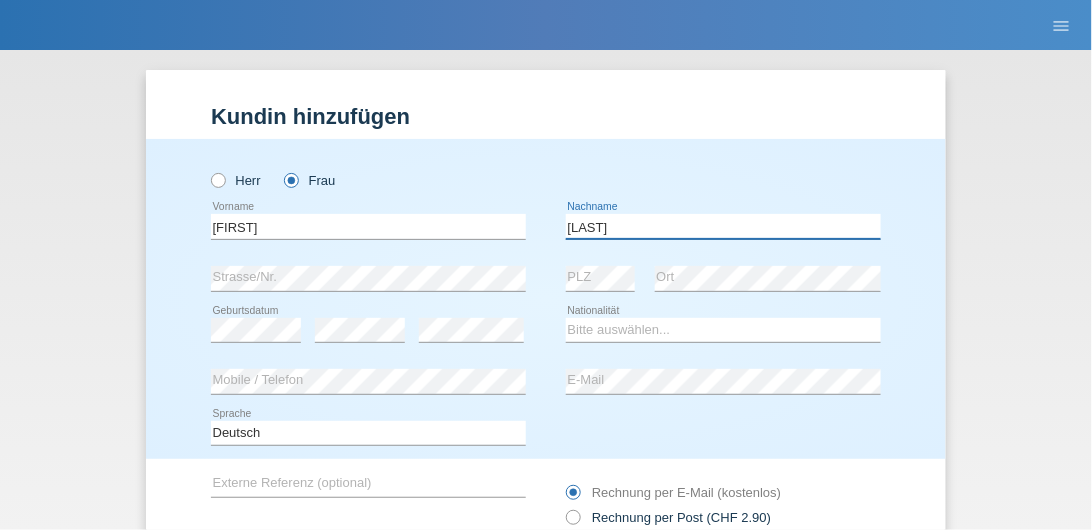 type on "[LAST]" 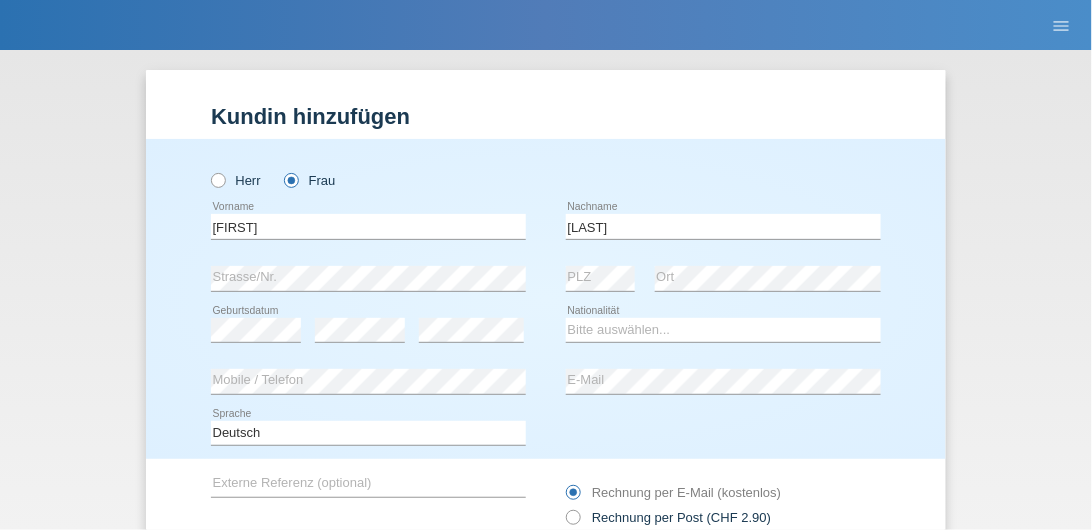 click on "error" at bounding box center (471, 330) 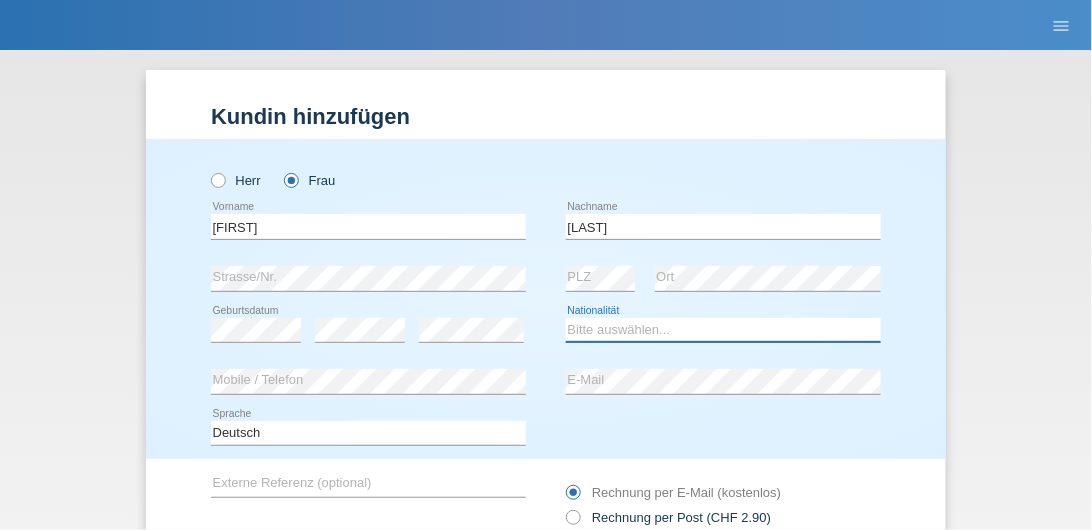 click on "Bitte auswählen...
Schweiz
Deutschland
Liechtenstein
Österreich
------------
Afghanistan
Ägypten
Åland
Albanien
Algerien" at bounding box center (723, 330) 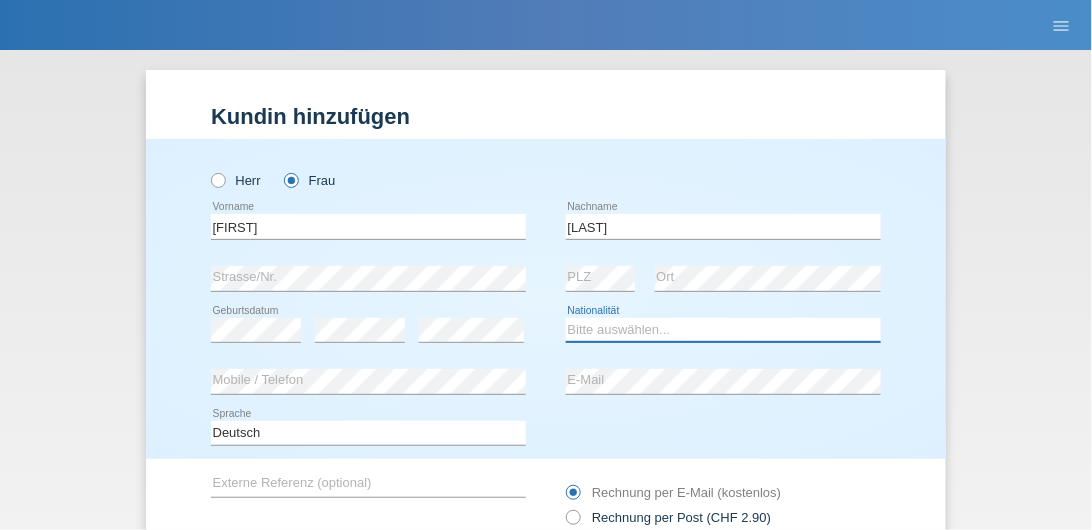 select on "HR" 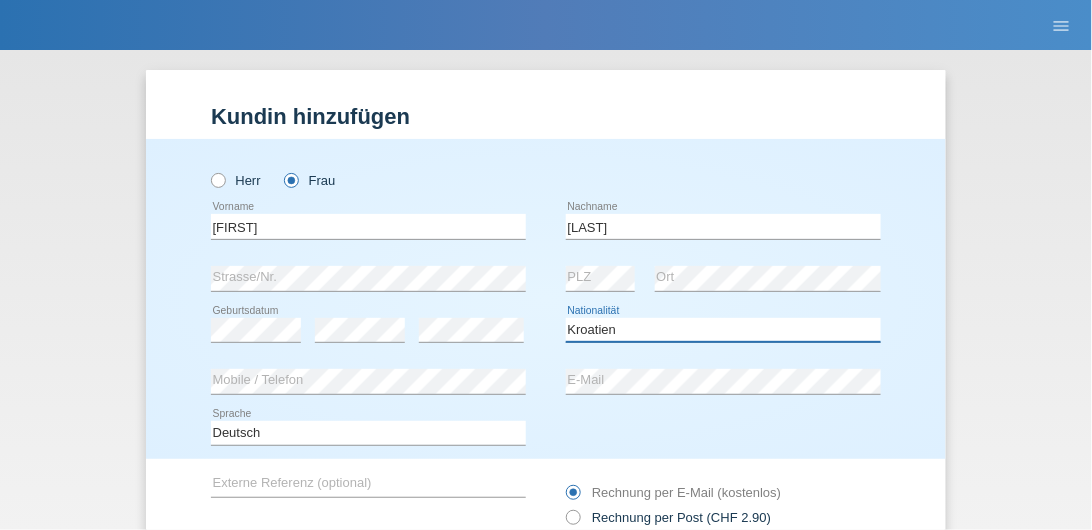 click on "Bitte auswählen...
Schweiz
Deutschland
Liechtenstein
Österreich
------------
Afghanistan
Ägypten
Åland
Albanien
Algerien" at bounding box center [723, 330] 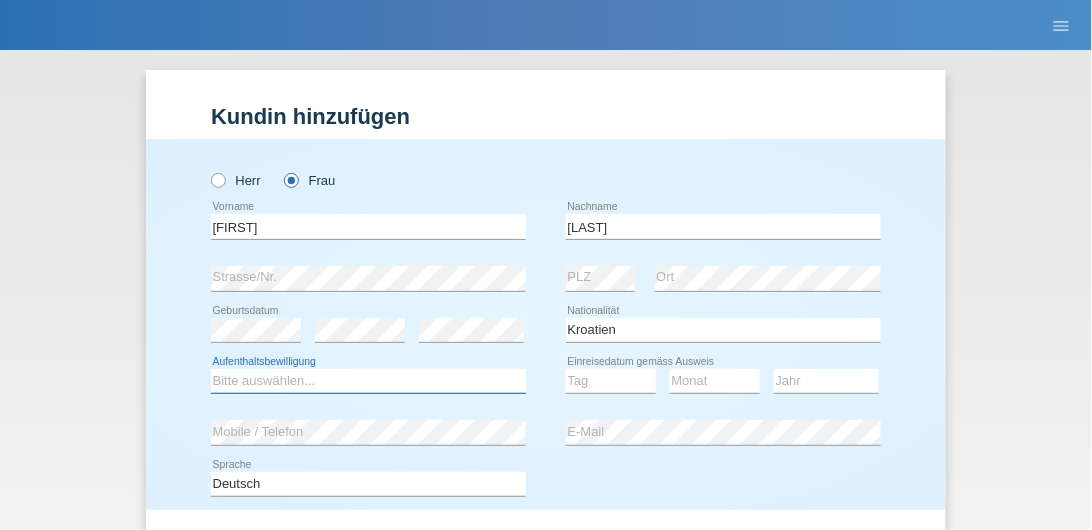 click on "Bitte auswählen...
C
B
B - Flüchtlingsstatus
Andere" at bounding box center (368, 381) 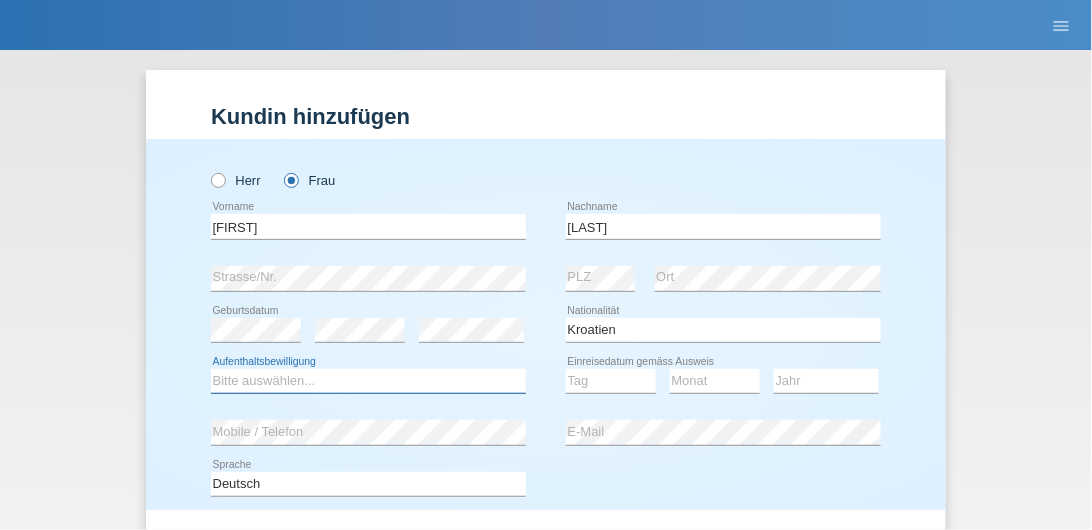 select on "C" 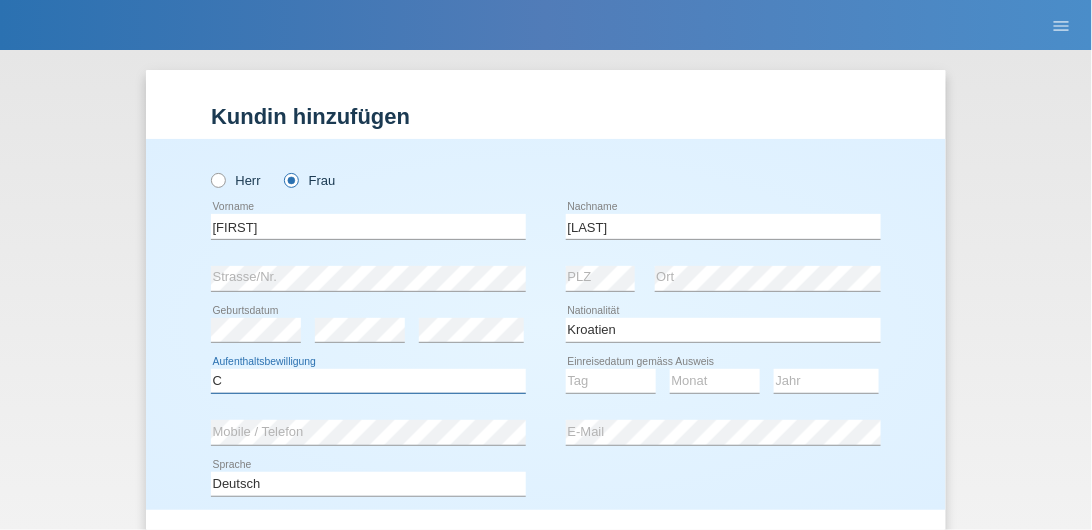 click on "Bitte auswählen...
C
B
B - Flüchtlingsstatus
Andere" at bounding box center [368, 381] 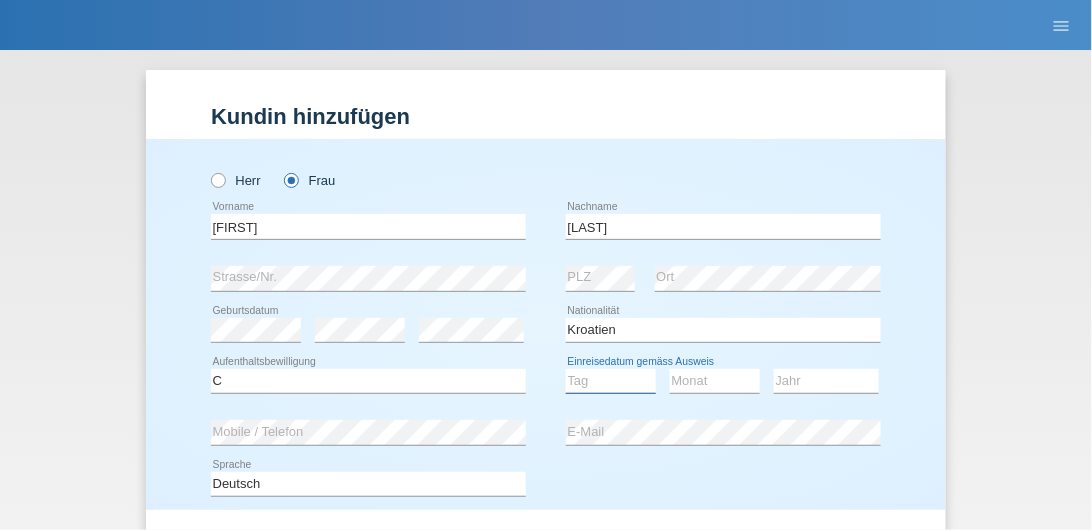 click on "Tag
01
02
03
04
05
06
07
08
09
10 11" at bounding box center [611, 381] 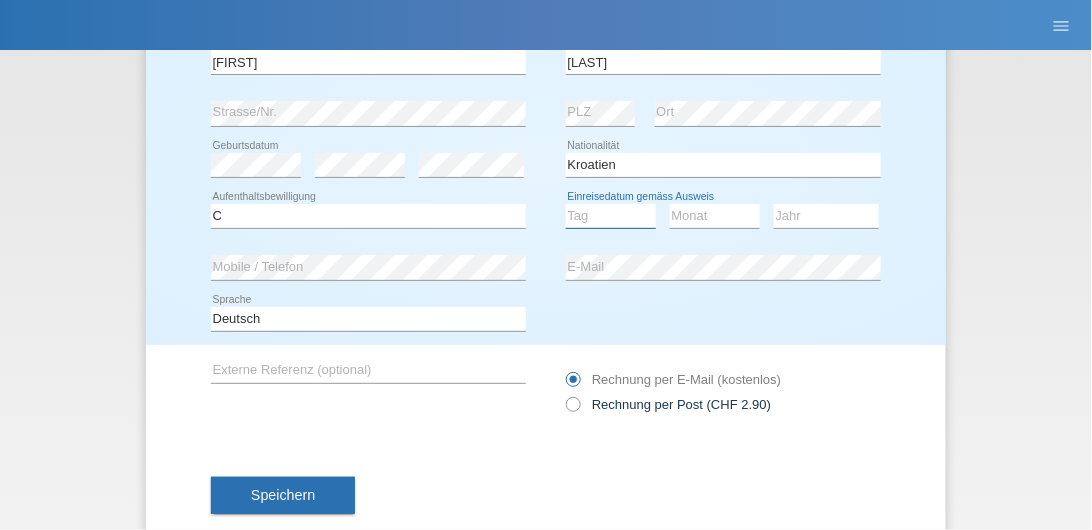 scroll, scrollTop: 206, scrollLeft: 0, axis: vertical 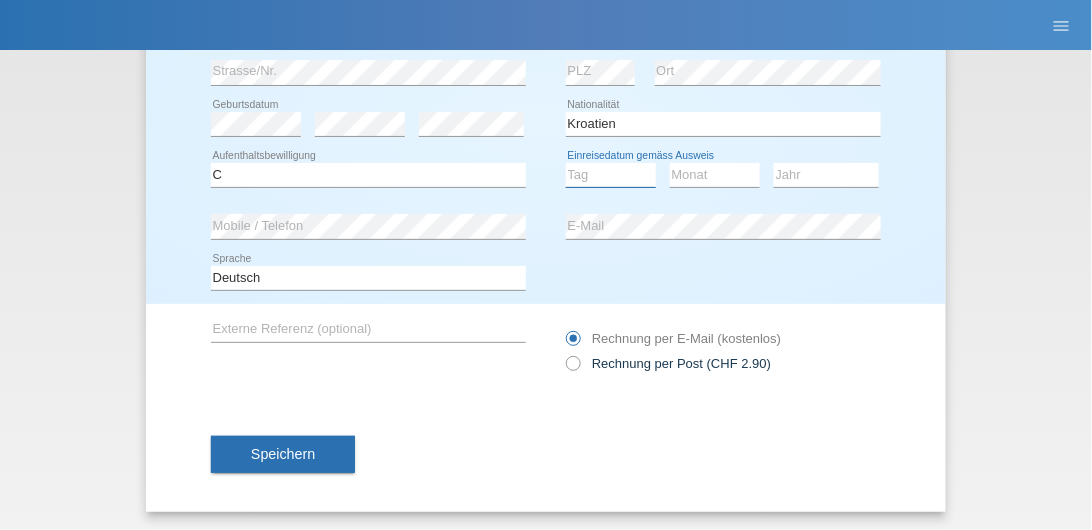click on "Tag
01
02
03
04
05
06
07
08
09
10 11" at bounding box center [611, 175] 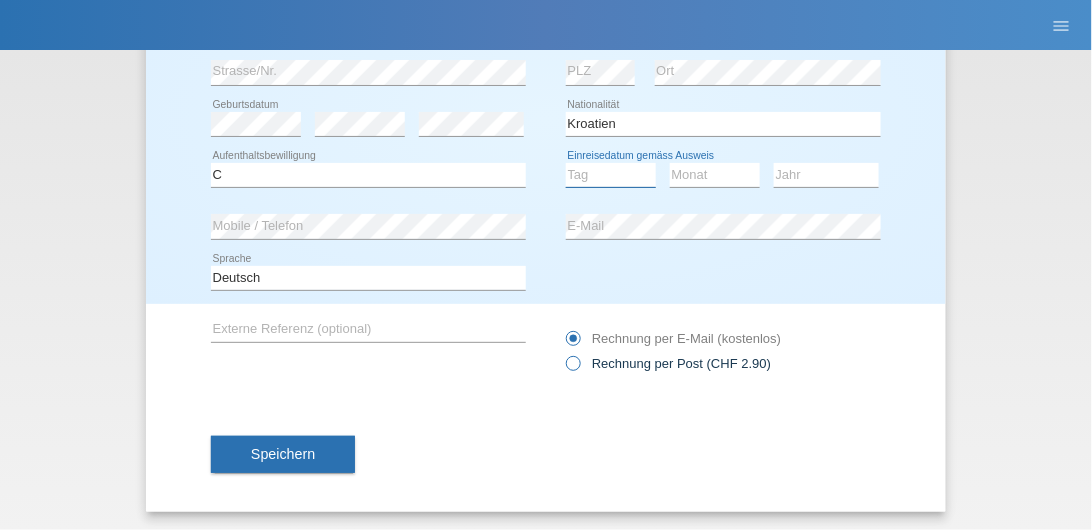 select on "30" 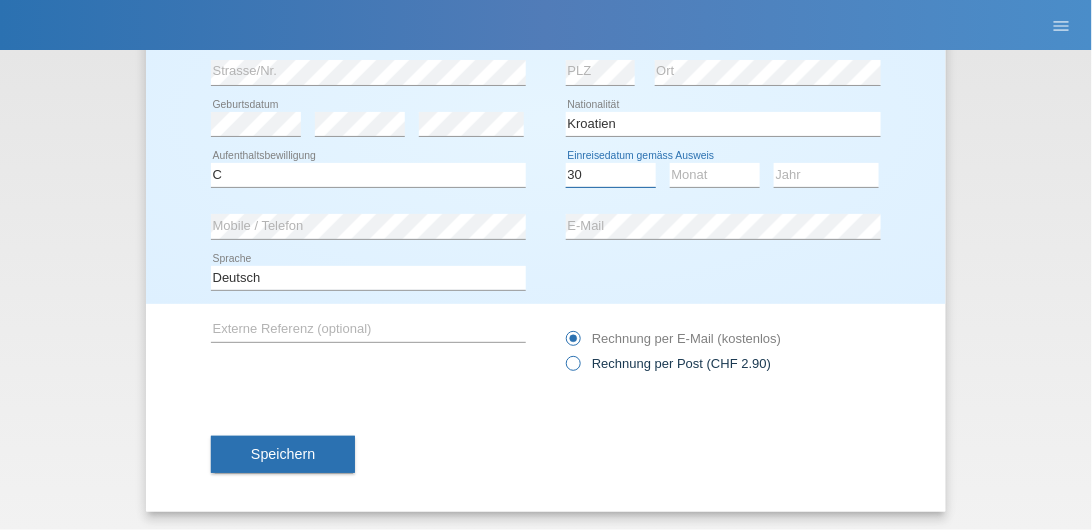 click on "Tag
01
02
03
04
05
06
07
08
09
10 11" at bounding box center [611, 175] 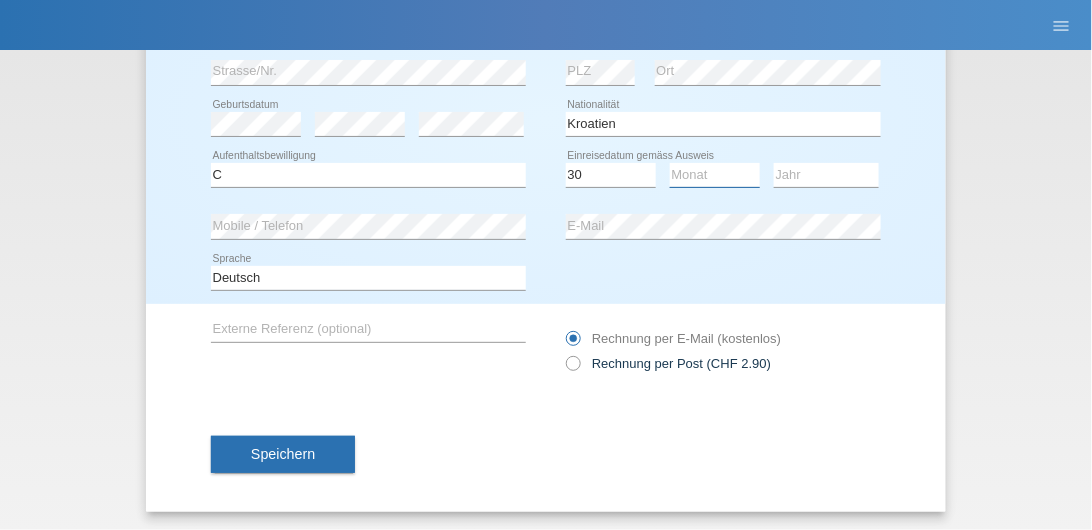 click on "Monat
01
02
03
04
05
06
07
08
09
10 11" at bounding box center (715, 175) 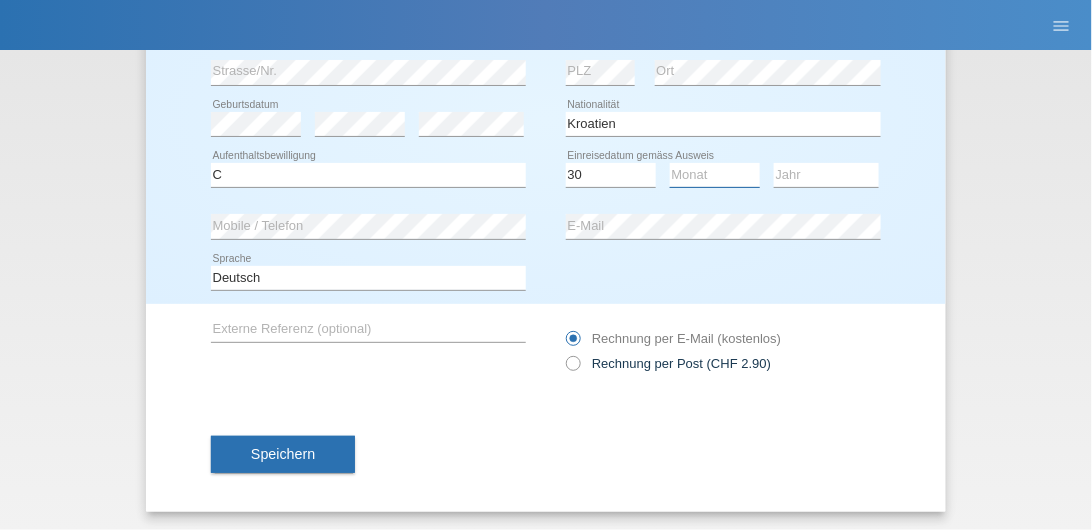 select on "09" 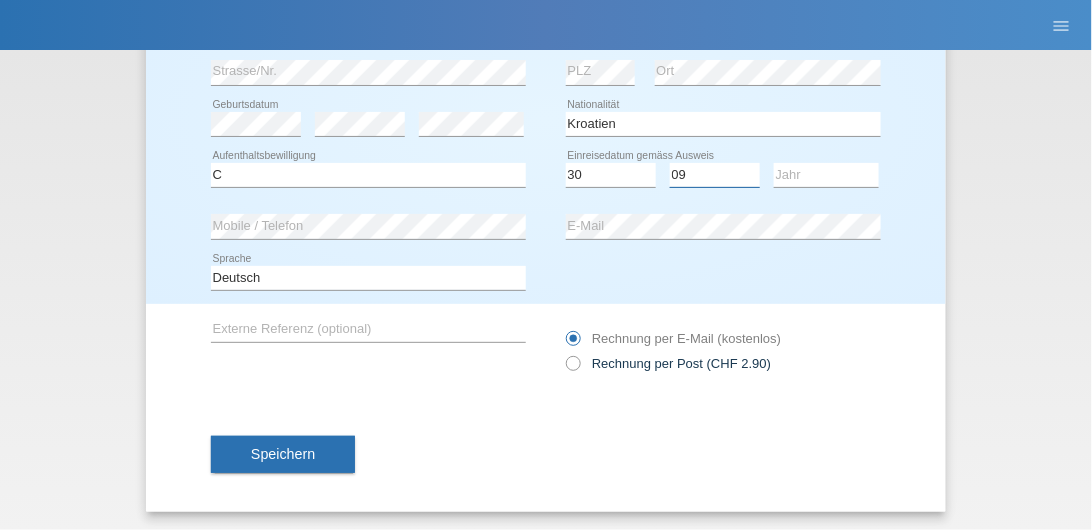 click on "Monat
01
02
03
04
05
06
07
08
09
10 11" at bounding box center [715, 175] 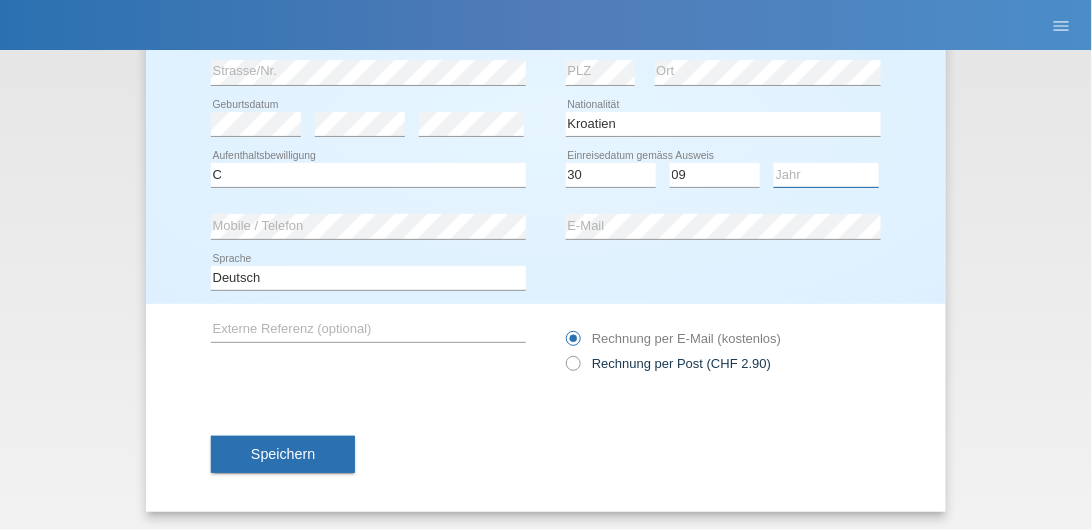 click on "Jahr
2025
2024
2023
2022
2021
2020
2019
2018
2017 2016 2015 2014 2013 2012 2011 2010 2009 2008 2007 2006 2005 2004 2003 2002 2001" at bounding box center (826, 175) 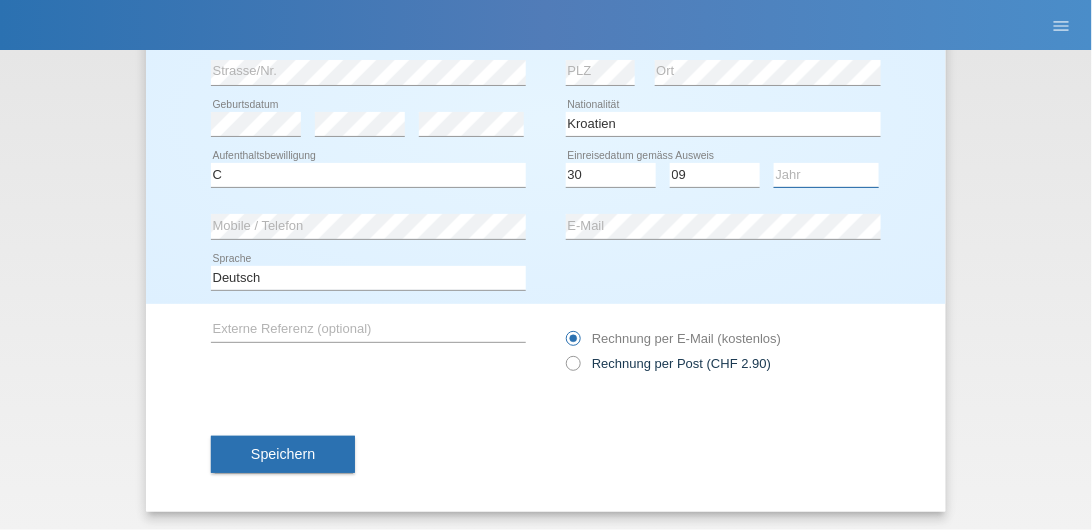 select on "1990" 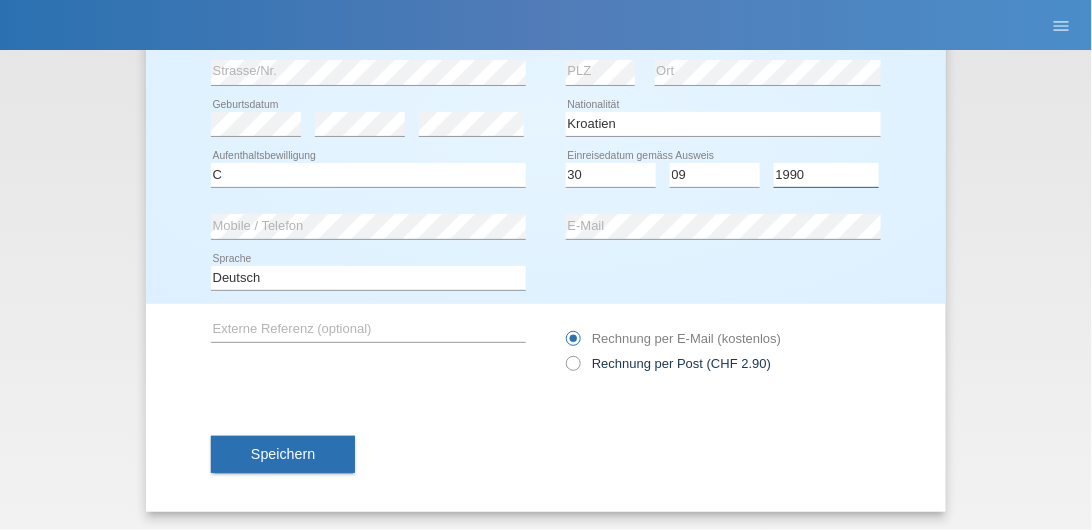 click on "Jahr
2025
2024
2023
2022
2021
2020
2019
2018
2017 2016 2015 2014 2013 2012 2011 2010 2009 2008 2007 2006 2005 2004 2003 2002 2001" at bounding box center (826, 175) 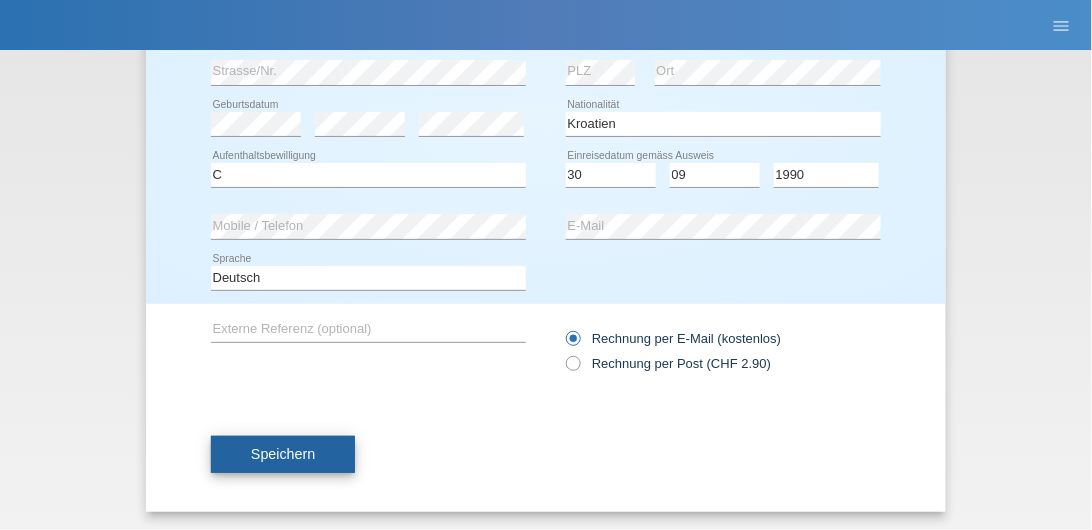 click on "Speichern" at bounding box center (283, 454) 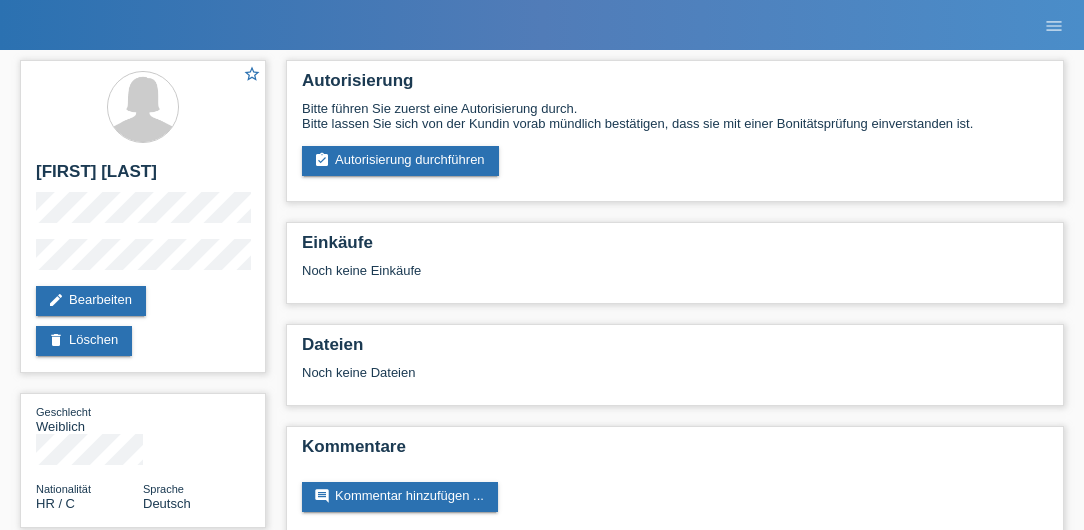 scroll, scrollTop: 0, scrollLeft: 0, axis: both 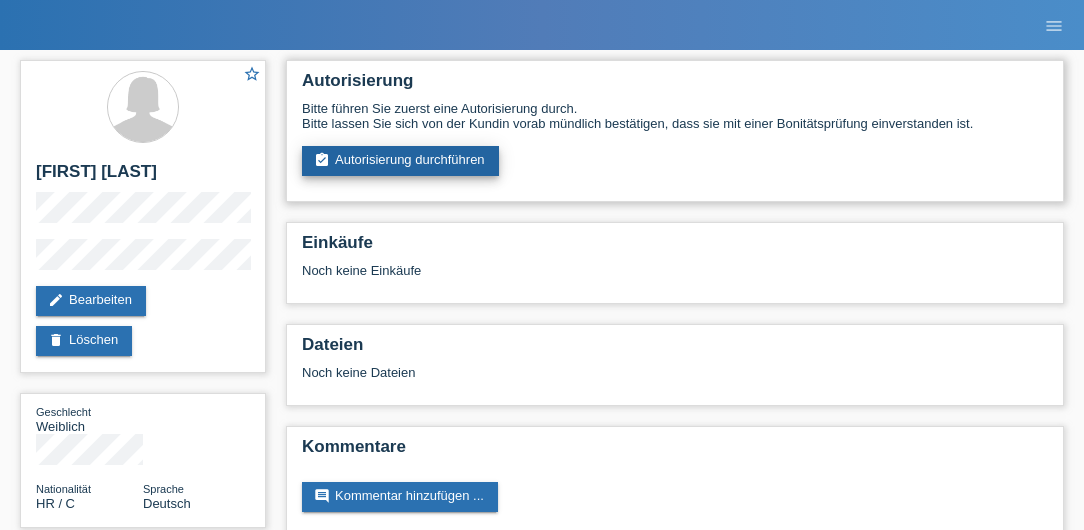 click on "assignment_turned_in  Autorisierung durchführen" at bounding box center [400, 161] 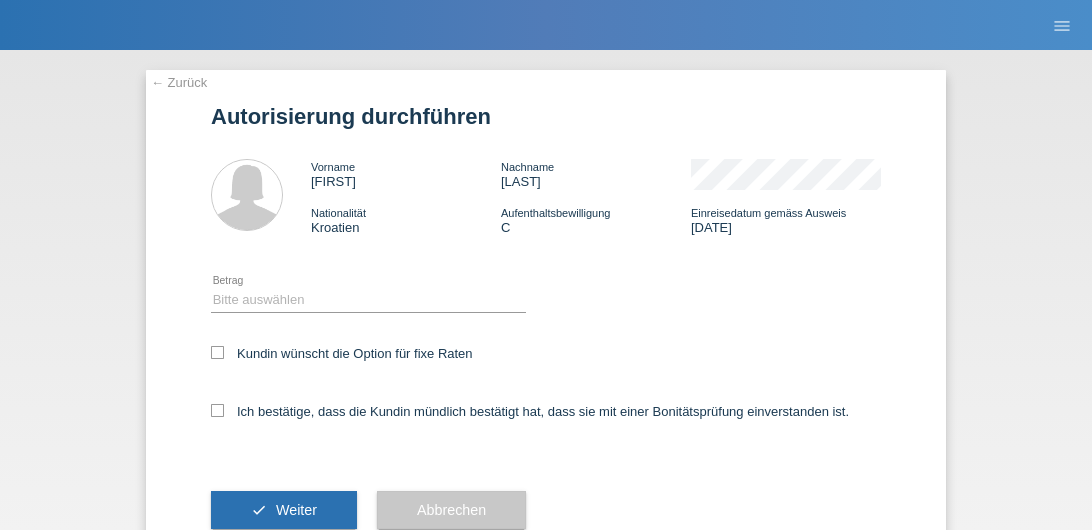 scroll, scrollTop: 0, scrollLeft: 0, axis: both 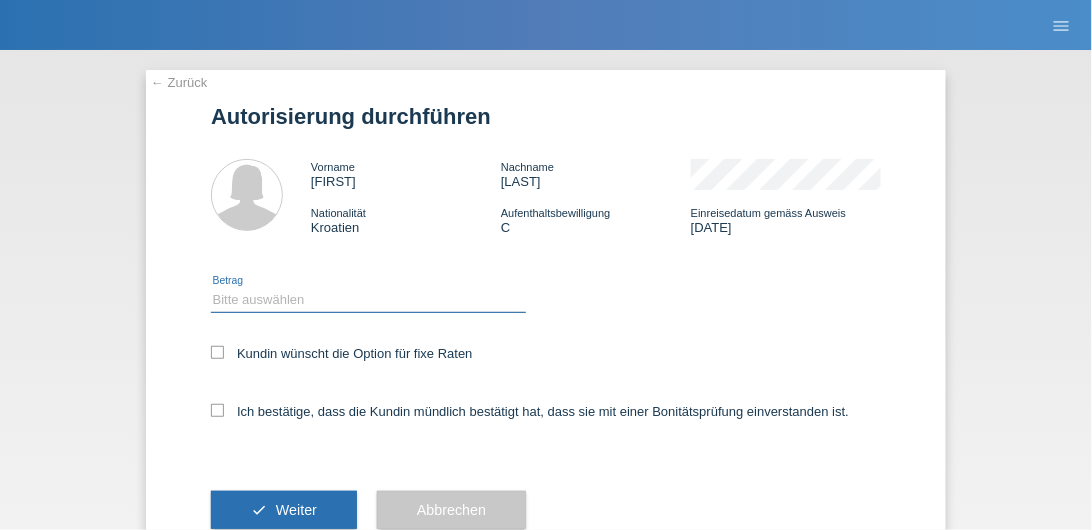 click on "Bitte auswählen
CHF 1.00 - CHF 499.00
CHF 500.00 - CHF 1'999.00
CHF 2'000.00 - CHF 15'000.00" at bounding box center (368, 300) 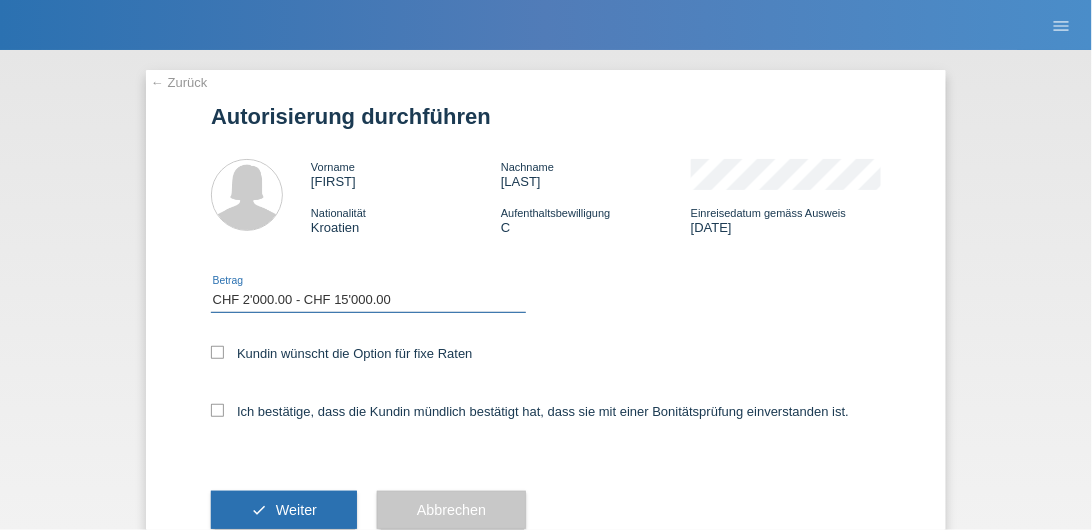 click on "Bitte auswählen
CHF 1.00 - CHF 499.00
CHF 500.00 - CHF 1'999.00
CHF 2'000.00 - CHF 15'000.00" at bounding box center [368, 300] 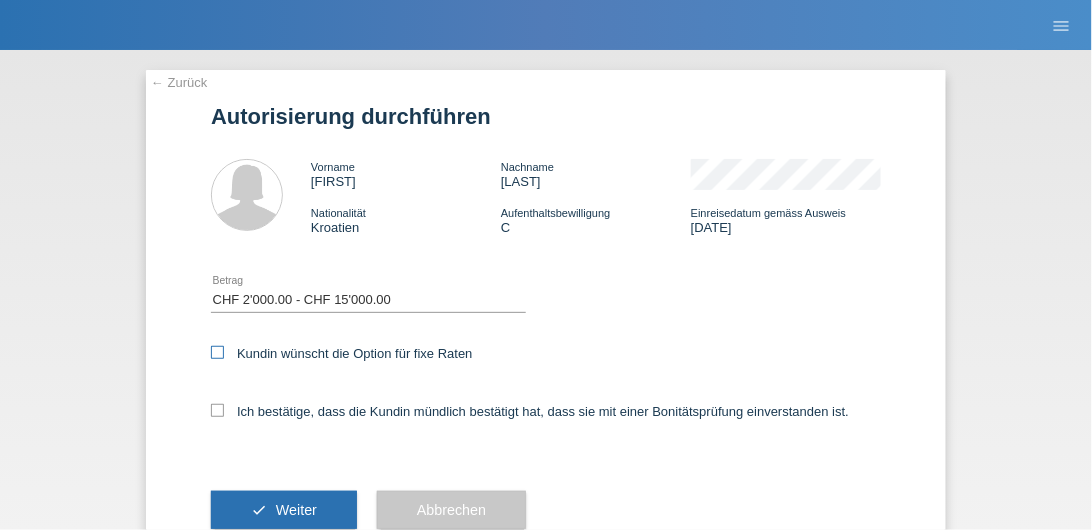 click at bounding box center [217, 352] 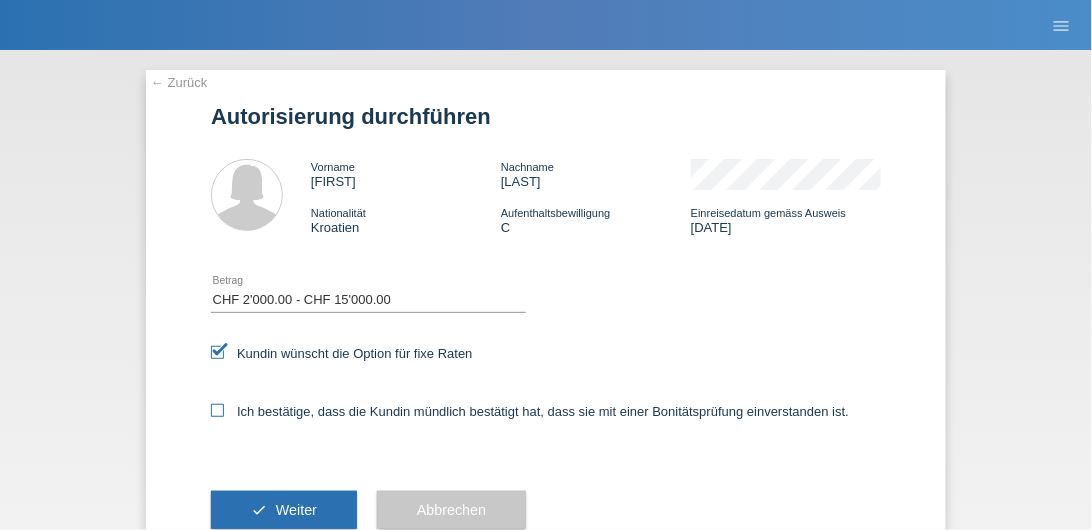 click at bounding box center [217, 410] 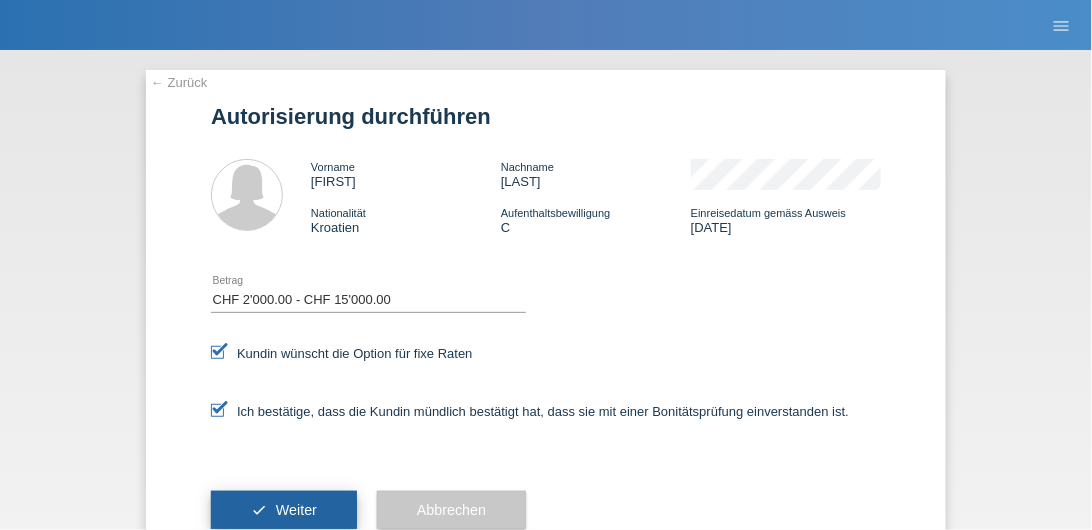 click on "check   Weiter" at bounding box center [284, 510] 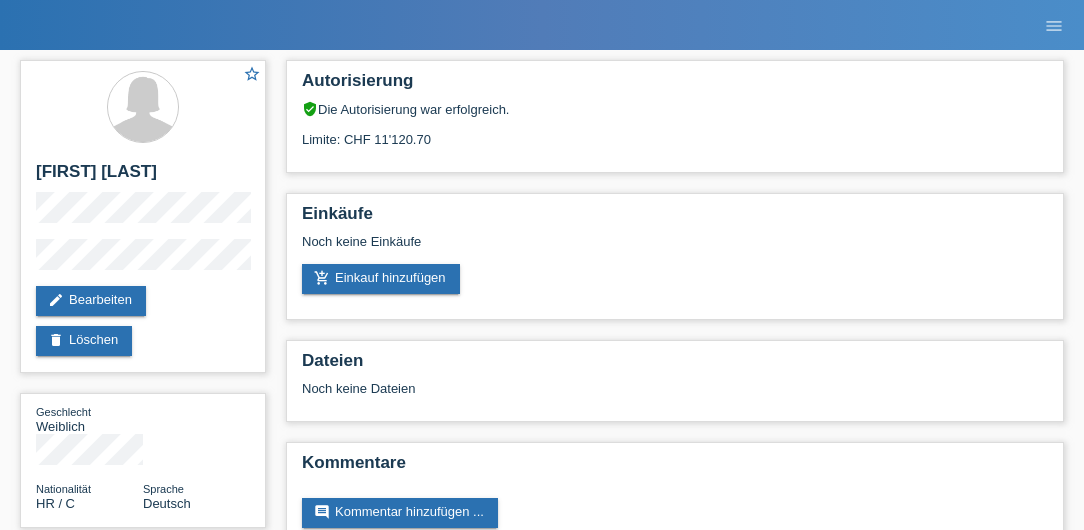scroll, scrollTop: 0, scrollLeft: 0, axis: both 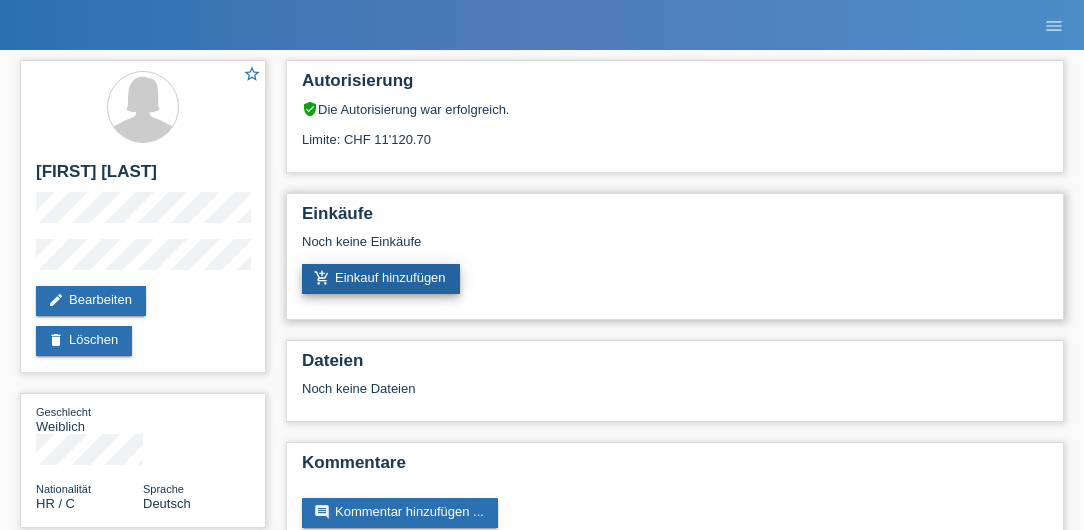 click on "add_shopping_cart  Einkauf hinzufügen" at bounding box center [381, 279] 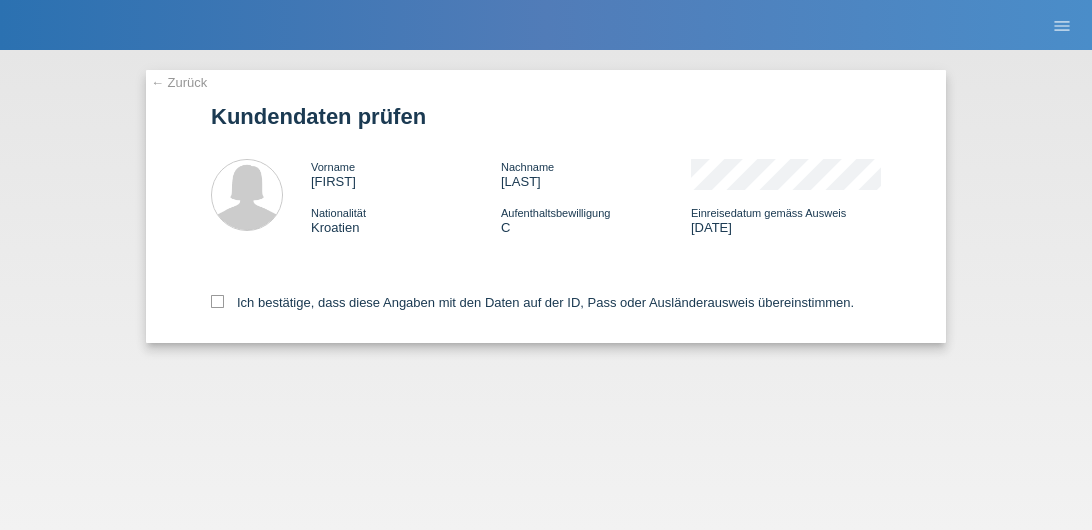scroll, scrollTop: 0, scrollLeft: 0, axis: both 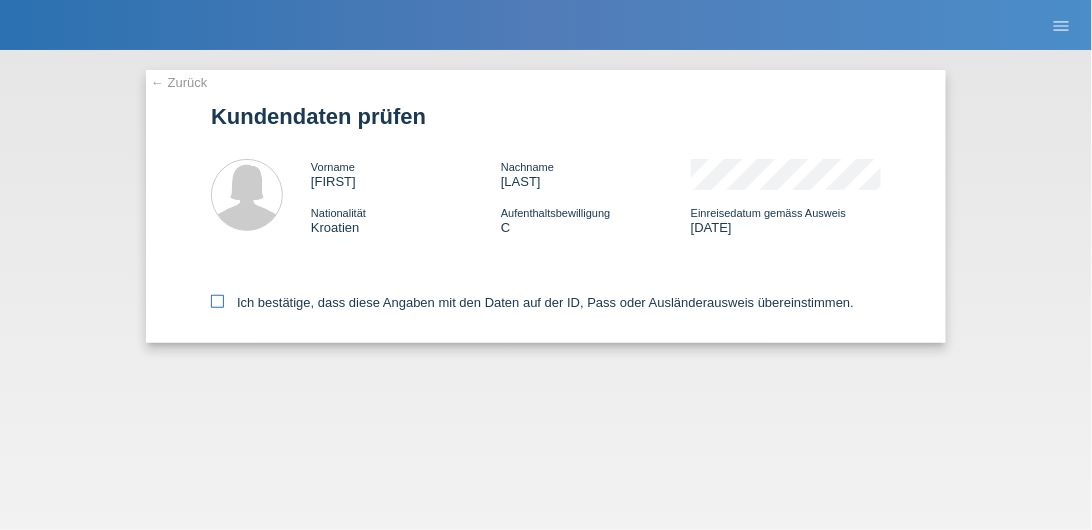 click at bounding box center [217, 301] 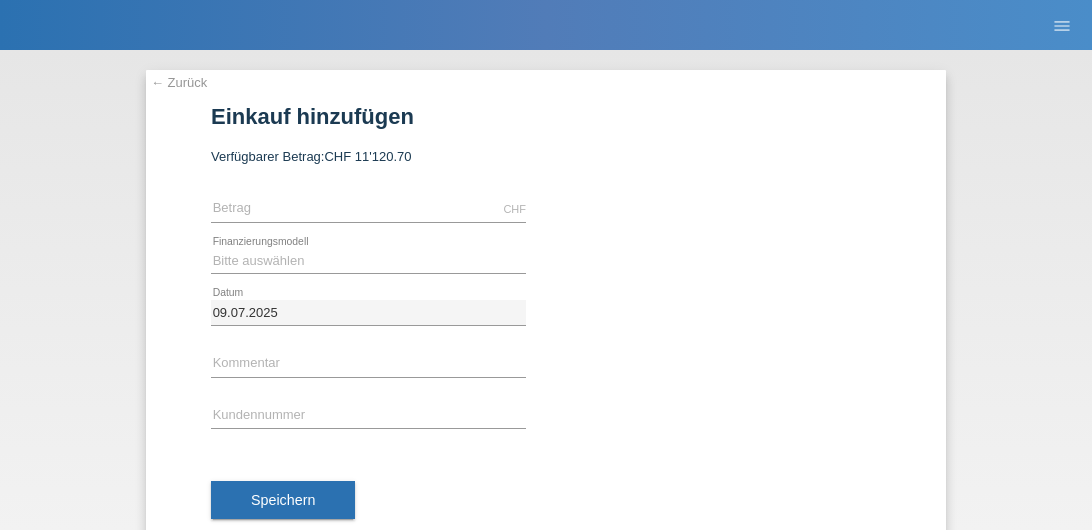 scroll, scrollTop: 0, scrollLeft: 0, axis: both 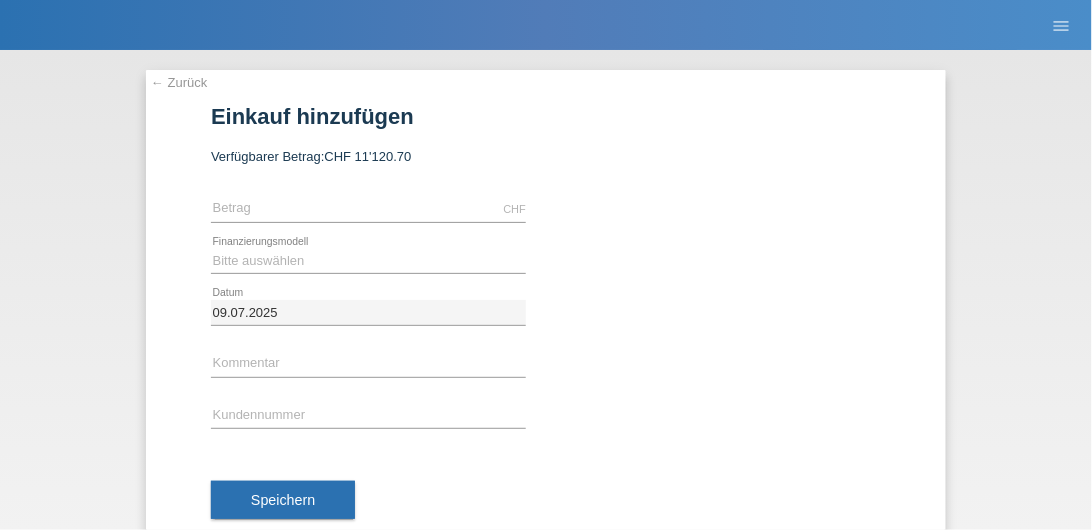 click on "CHF
error
Betrag" at bounding box center (368, 210) 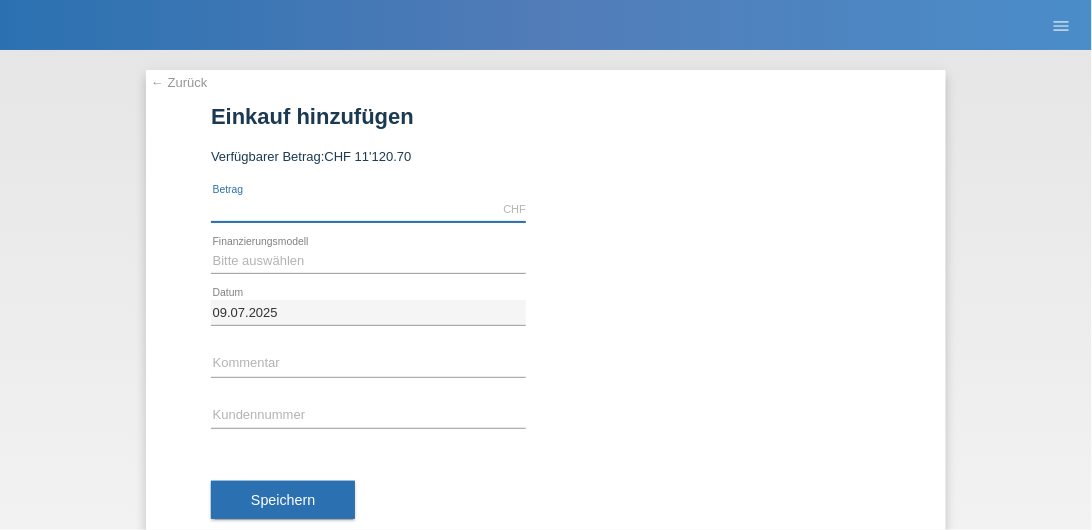 click at bounding box center (368, 209) 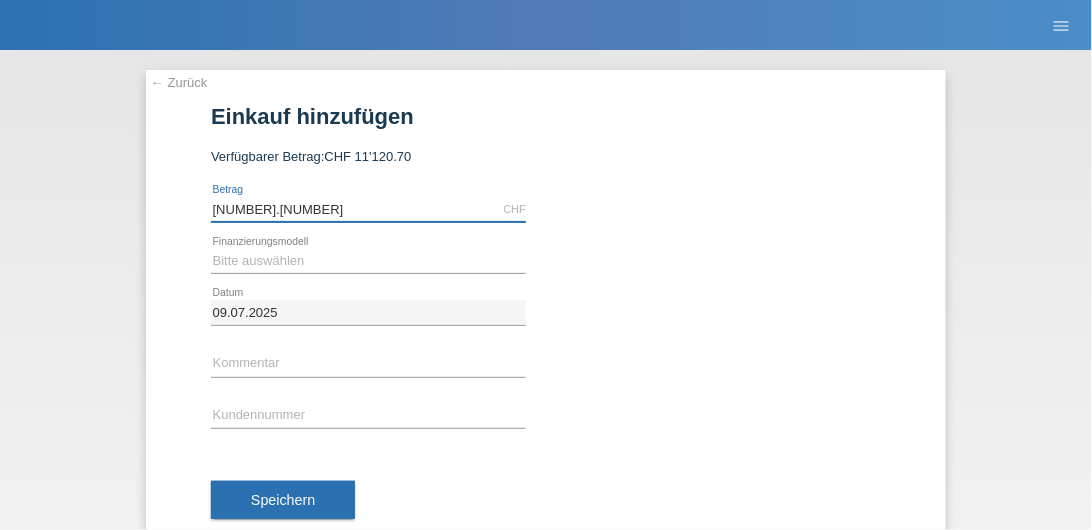 type on "[NUMBER].[NUMBER]" 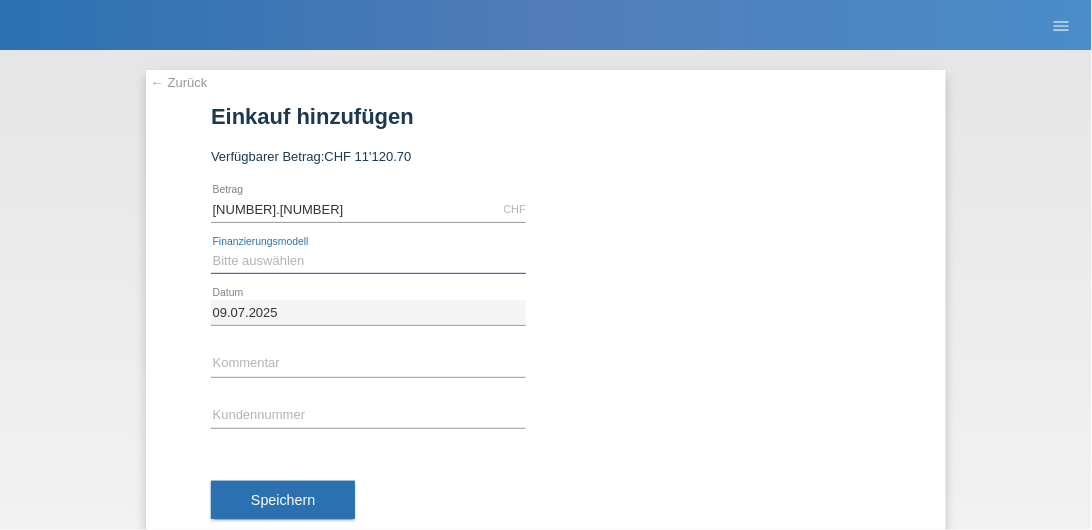 click on "Bitte auswählen
Fixe Raten
Kauf auf Rechnung mit Teilzahlungsoption" at bounding box center [368, 261] 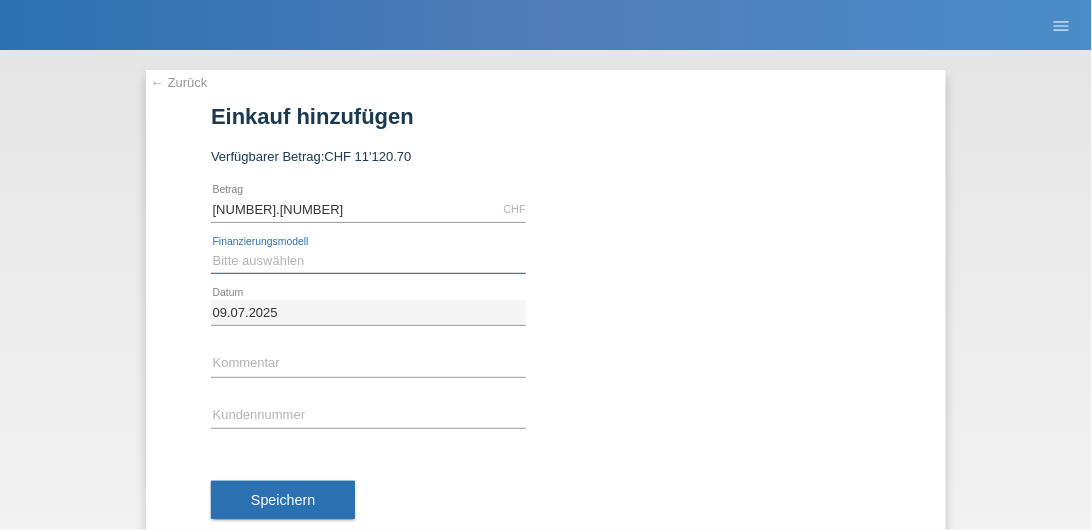 select on "77" 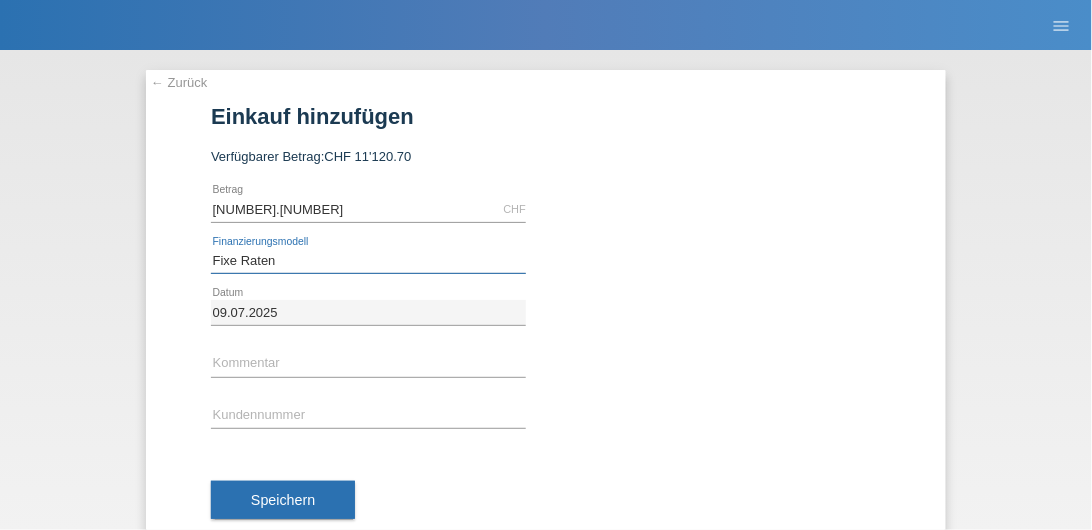 click on "Bitte auswählen
Fixe Raten
Kauf auf Rechnung mit Teilzahlungsoption" at bounding box center (368, 261) 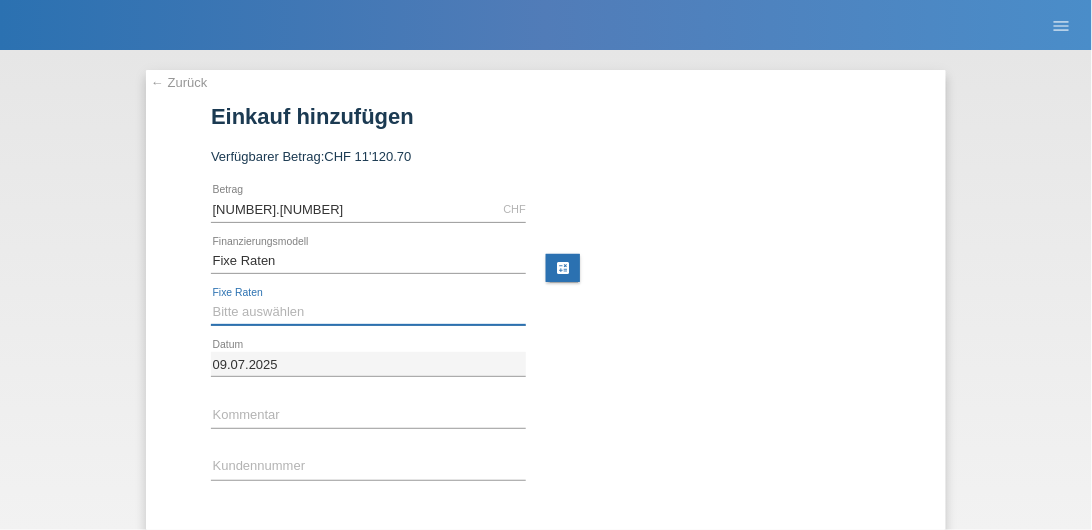 click on "Bitte auswählen
4 Raten
5 Raten
6 Raten
7 Raten
8 Raten
9 Raten
10 Raten
11 Raten" at bounding box center [368, 312] 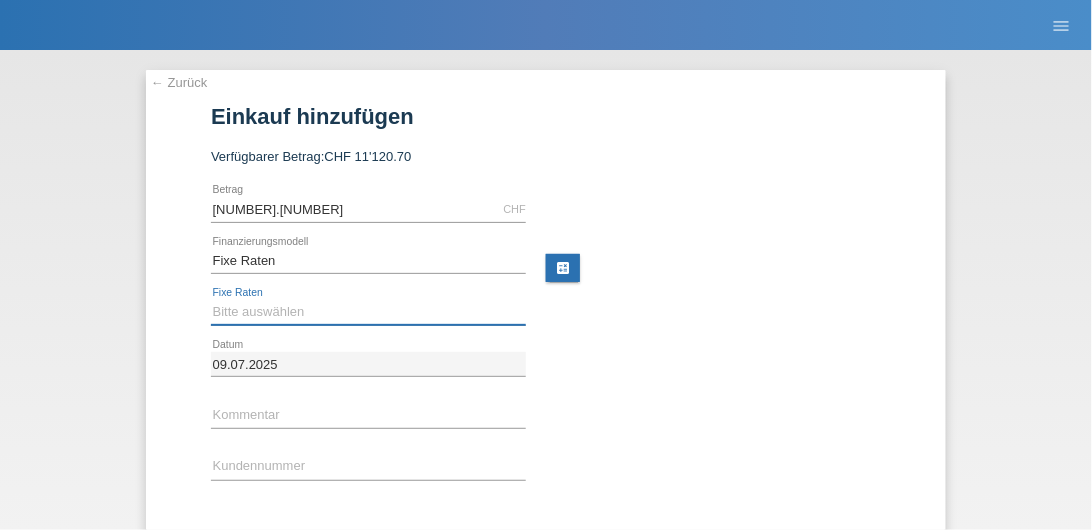 select on "202" 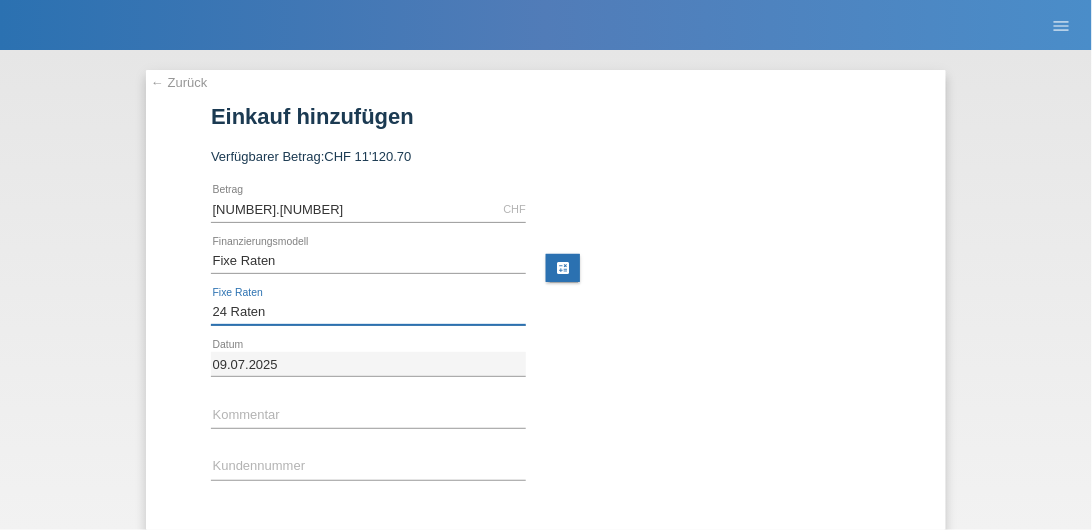 click on "Bitte auswählen
4 Raten
5 Raten
6 Raten
7 Raten
8 Raten
9 Raten
10 Raten
11 Raten" at bounding box center (368, 312) 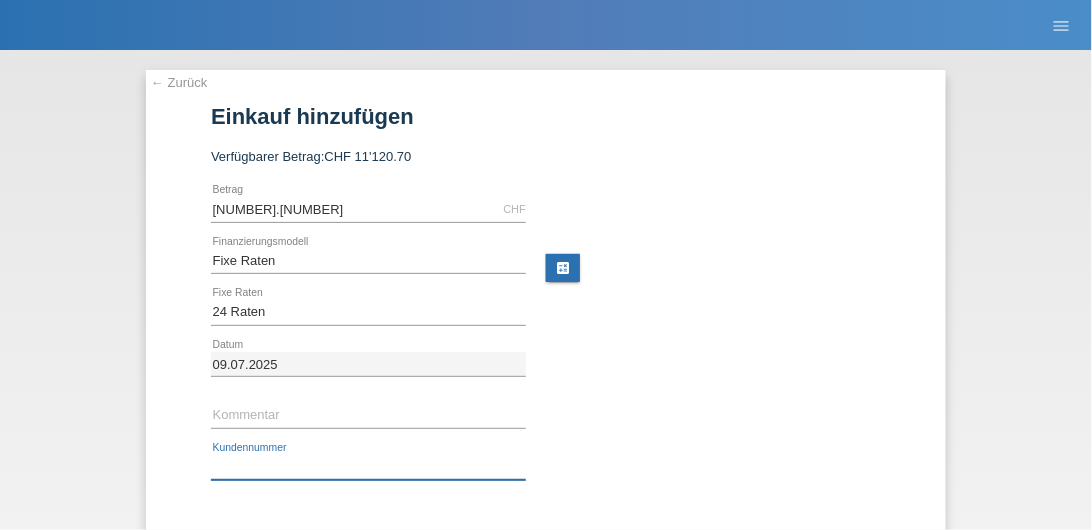 click at bounding box center (368, 467) 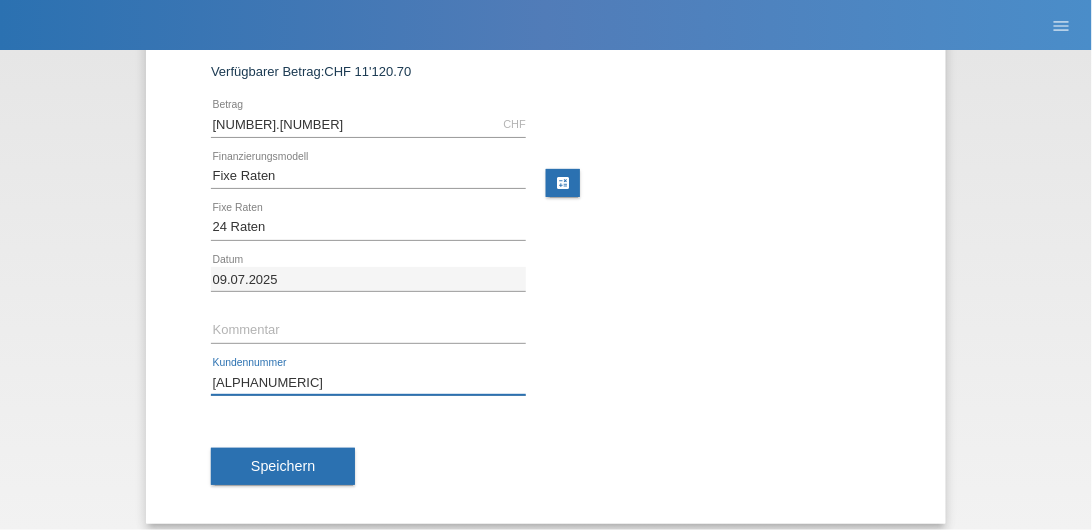 scroll, scrollTop: 96, scrollLeft: 0, axis: vertical 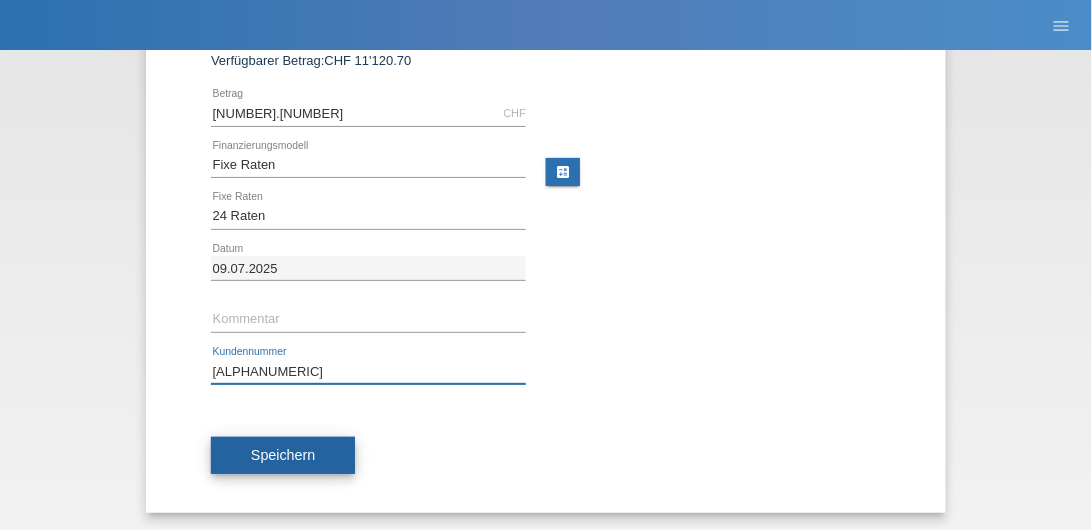 type on "[ID]" 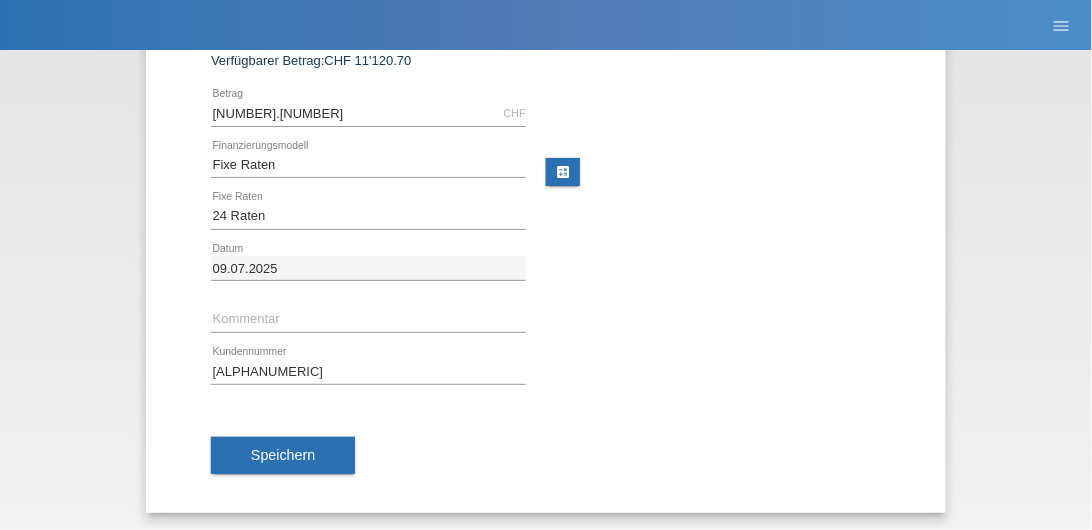 click on "Speichern" at bounding box center (283, 456) 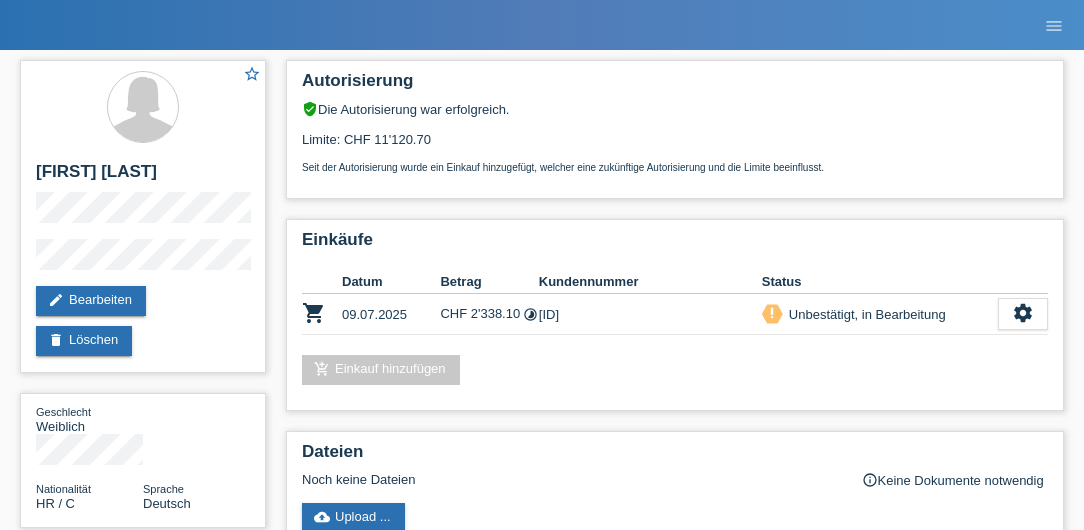 scroll, scrollTop: 0, scrollLeft: 0, axis: both 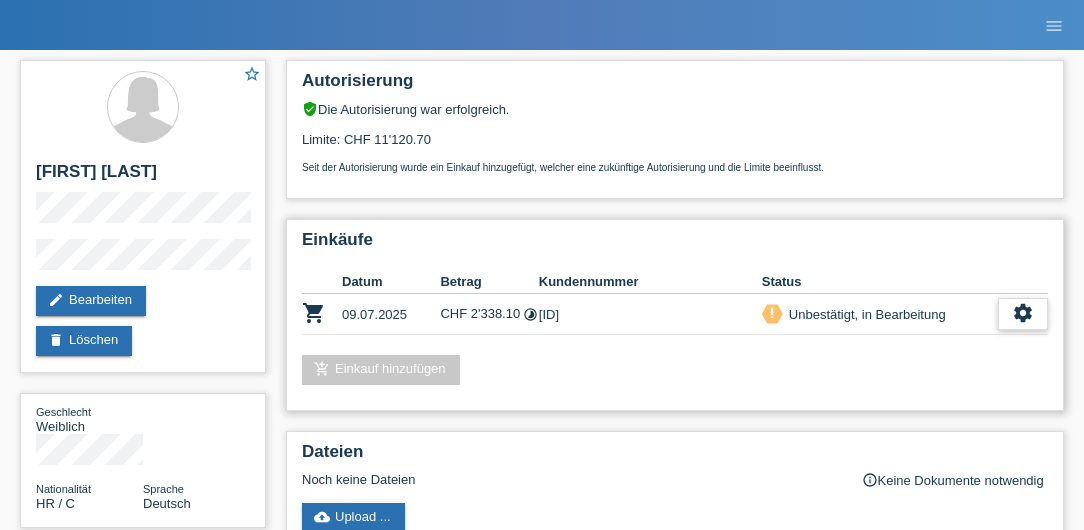 click on "settings" at bounding box center (1023, 313) 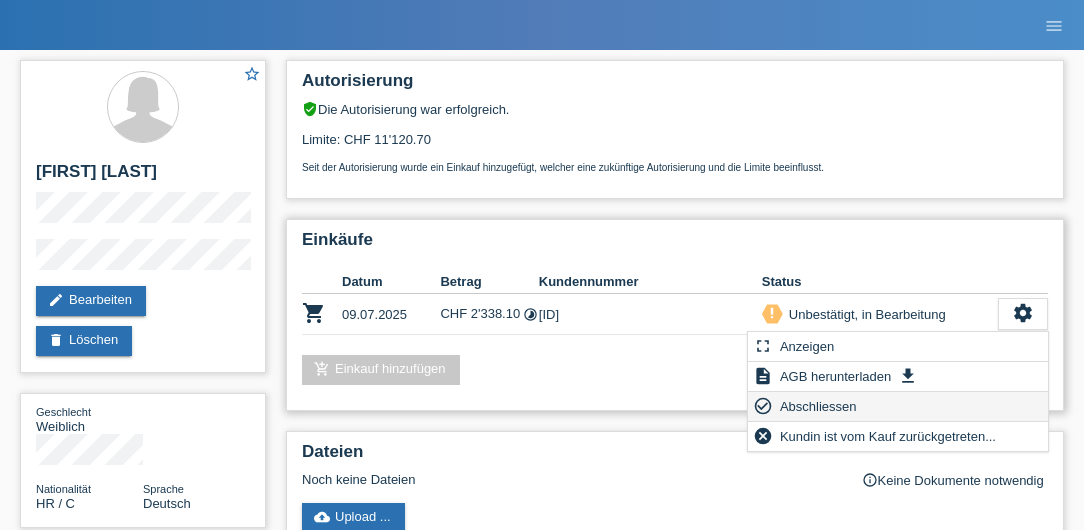 click on "Abschliessen" at bounding box center [818, 406] 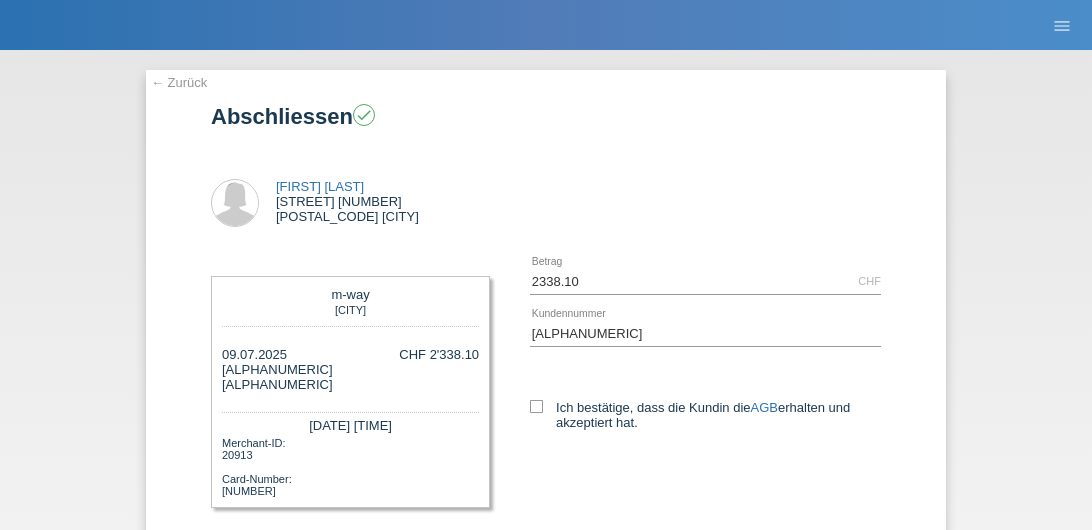 scroll, scrollTop: 0, scrollLeft: 0, axis: both 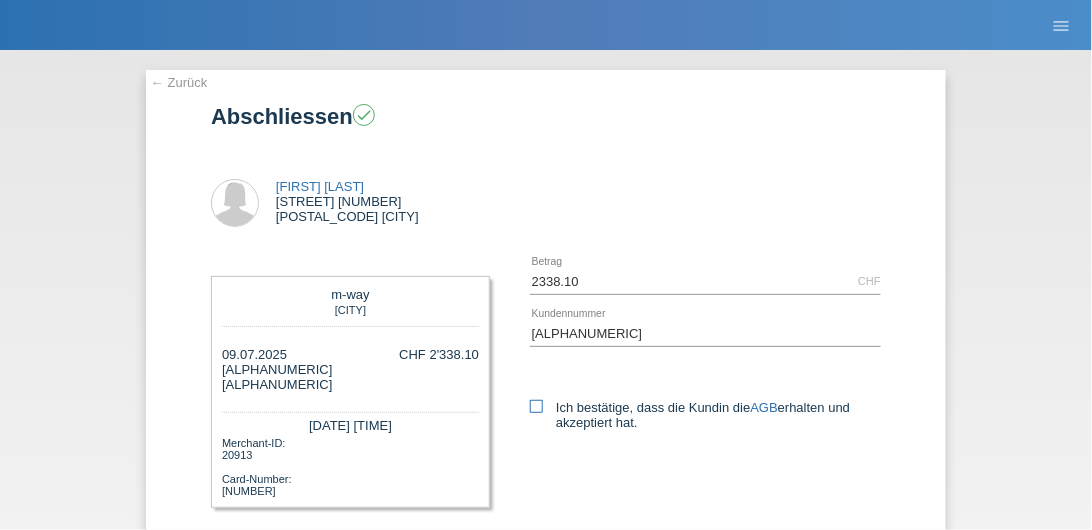 click at bounding box center [536, 406] 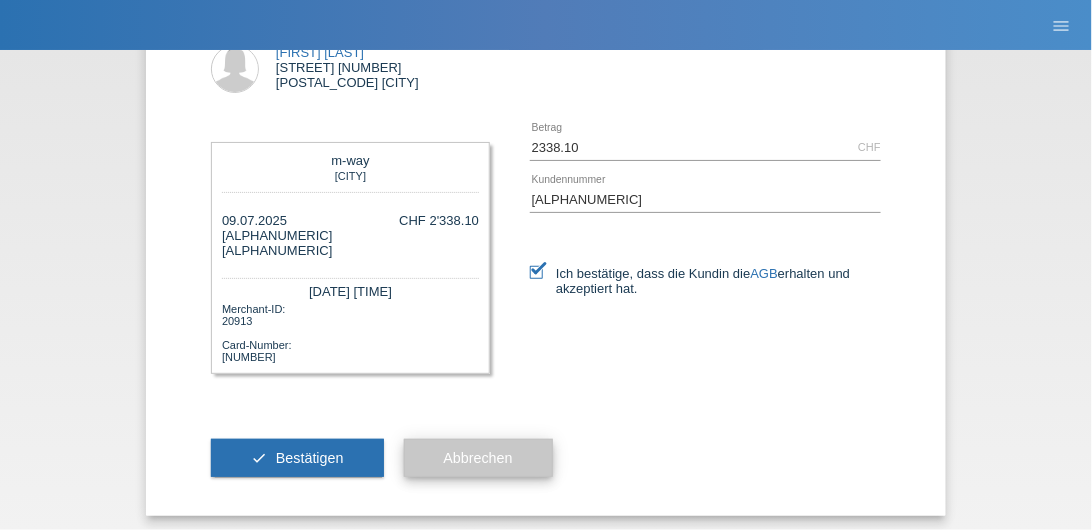 scroll, scrollTop: 142, scrollLeft: 0, axis: vertical 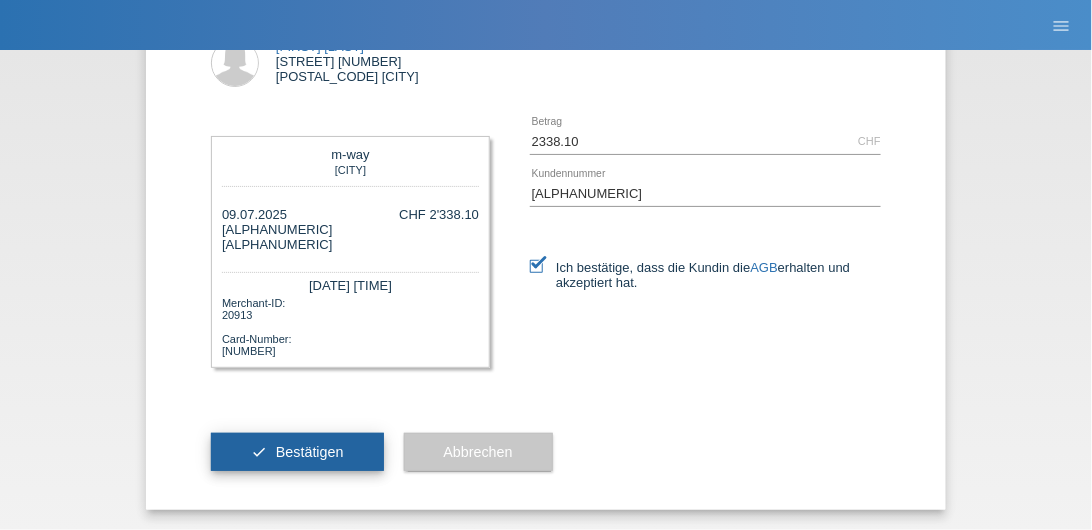 click on "Bestätigen" at bounding box center (310, 452) 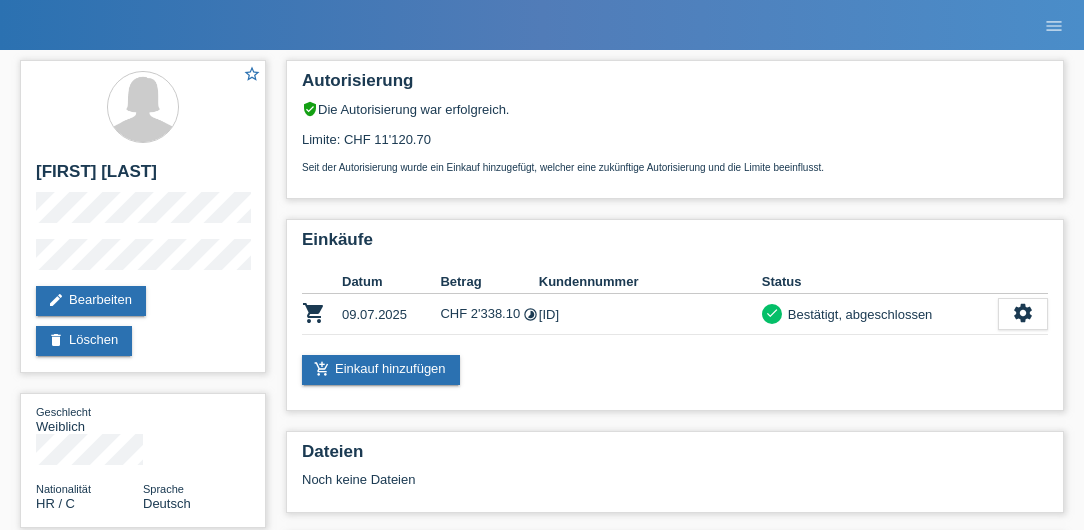 scroll, scrollTop: 0, scrollLeft: 0, axis: both 